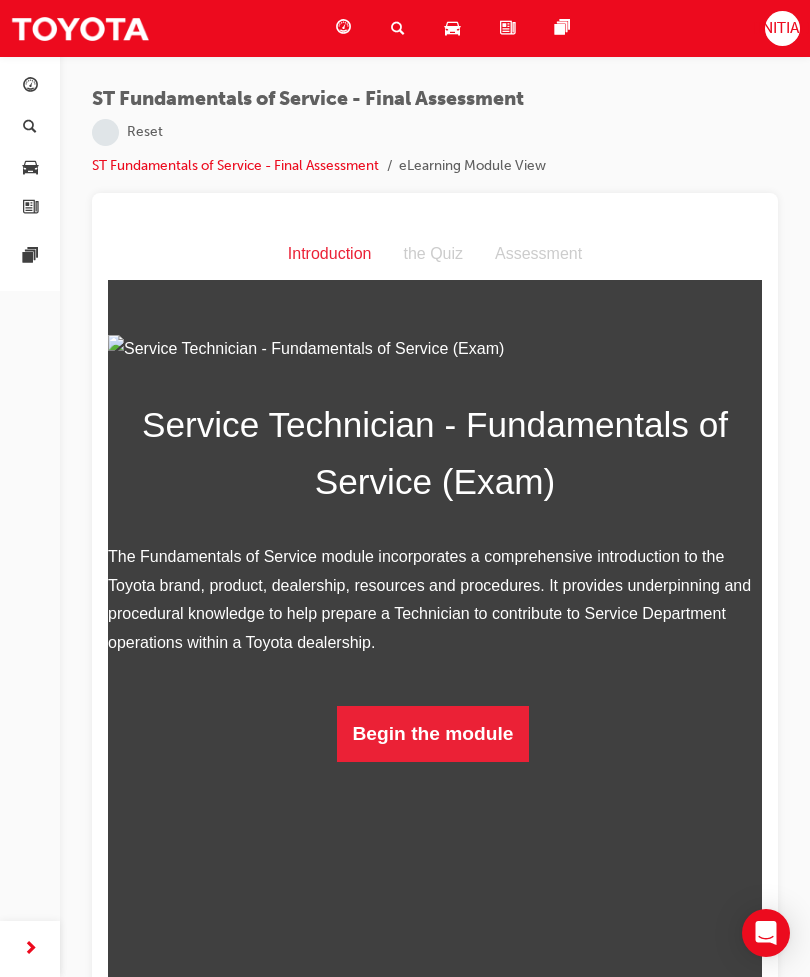 scroll, scrollTop: 0, scrollLeft: 0, axis: both 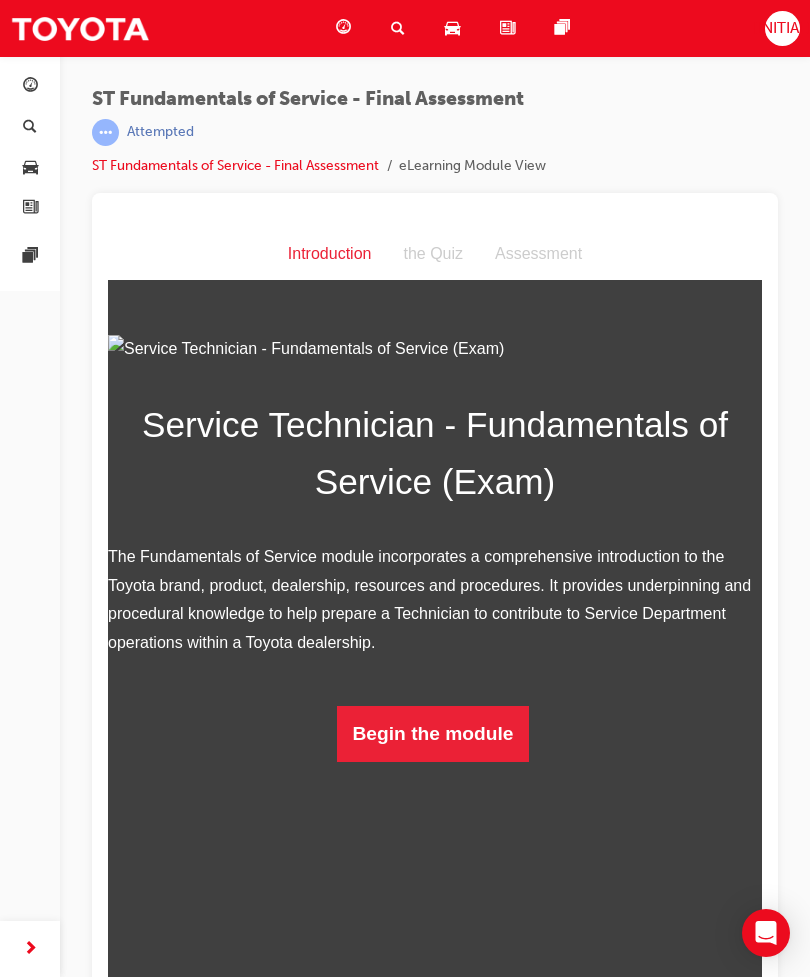 click on "Begin the module" at bounding box center (433, 734) 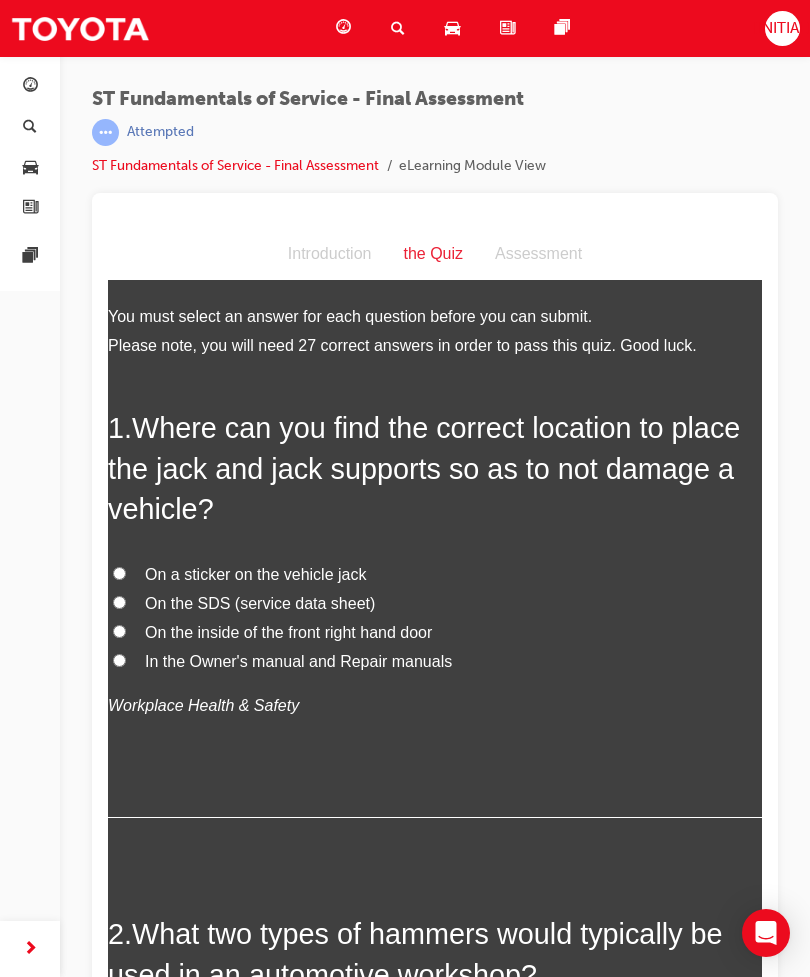 click on "In the Owner's manual and Repair manuals" at bounding box center [435, 662] 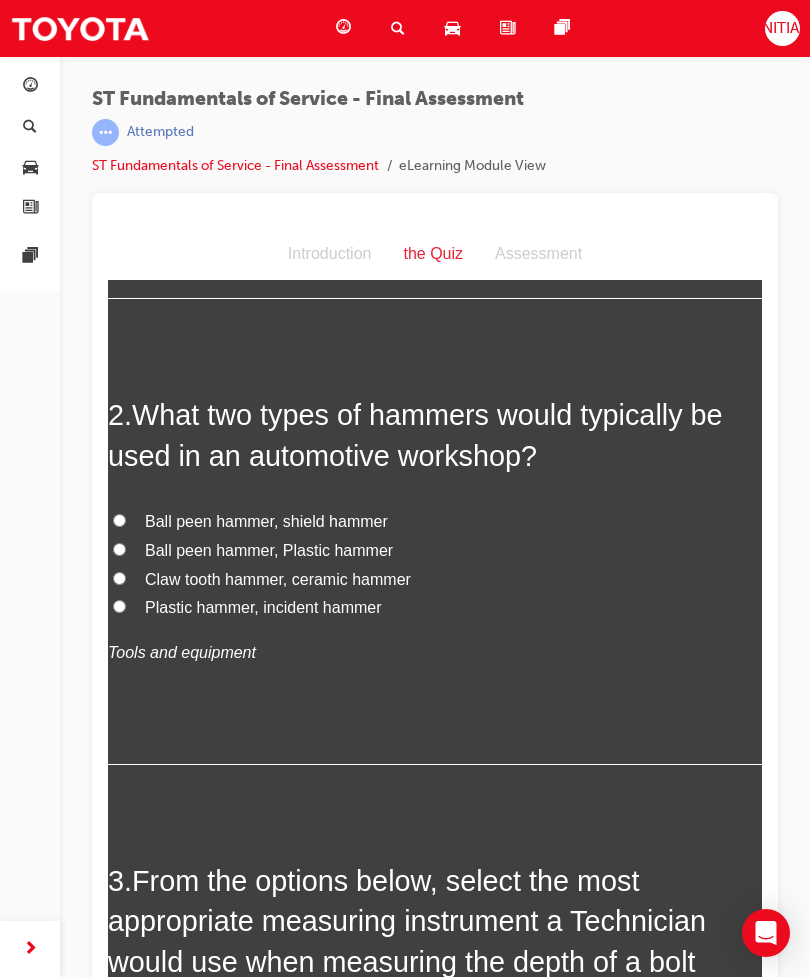 scroll, scrollTop: 520, scrollLeft: 0, axis: vertical 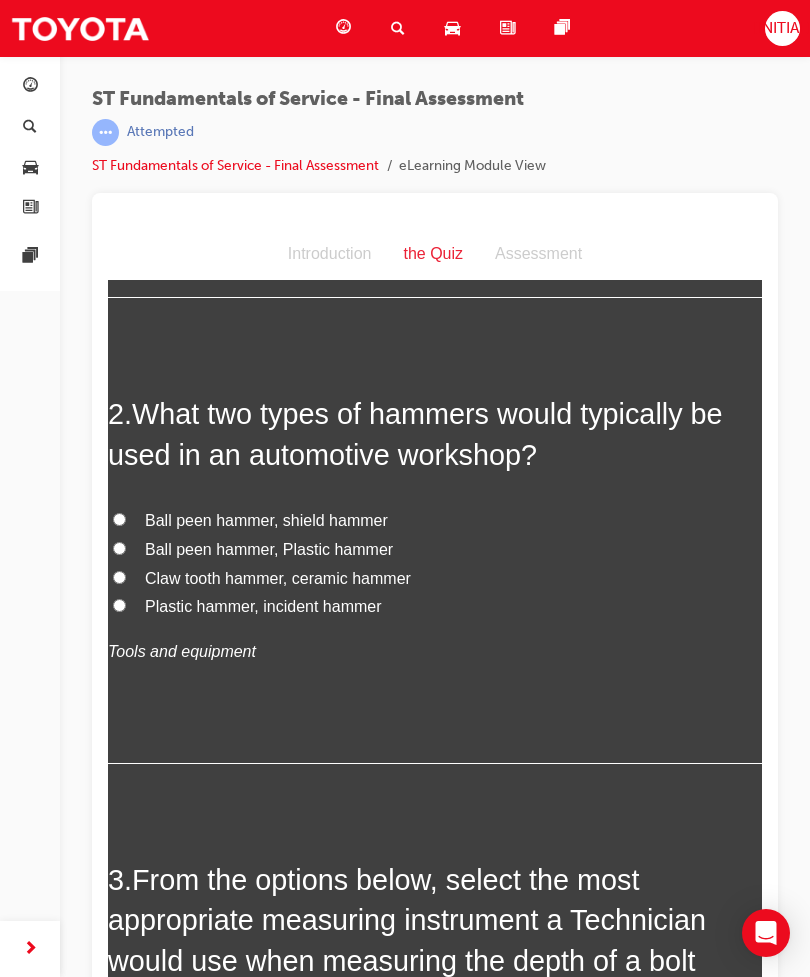 click on "Plastic hammer, incident hammer" at bounding box center (263, 606) 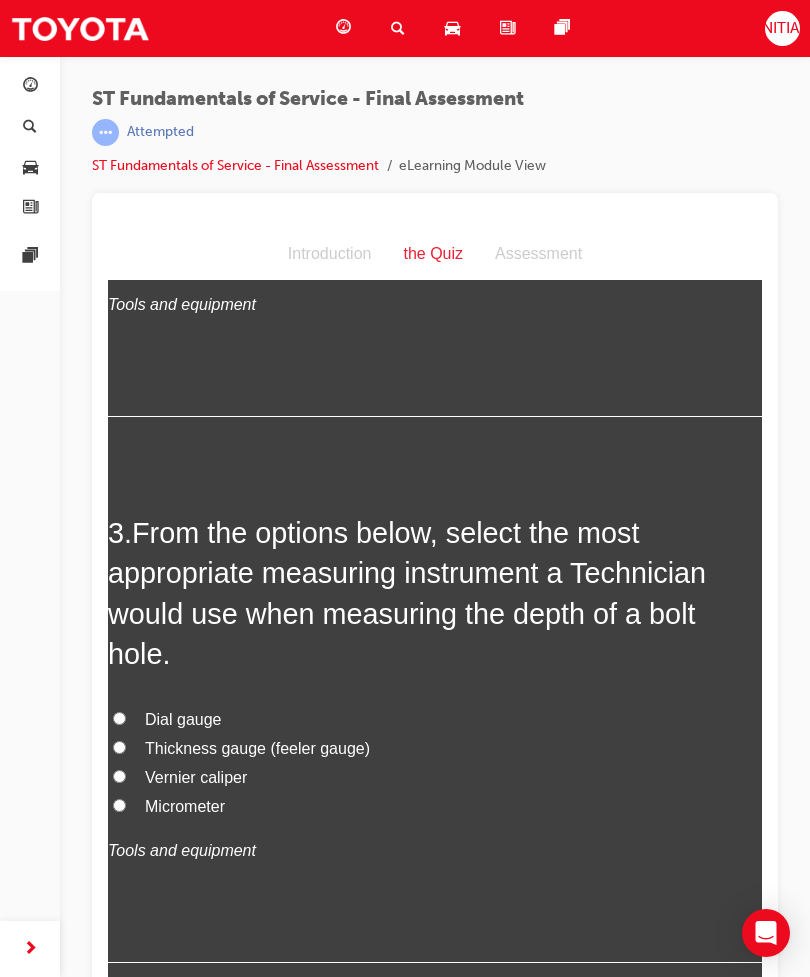 scroll, scrollTop: 873, scrollLeft: 0, axis: vertical 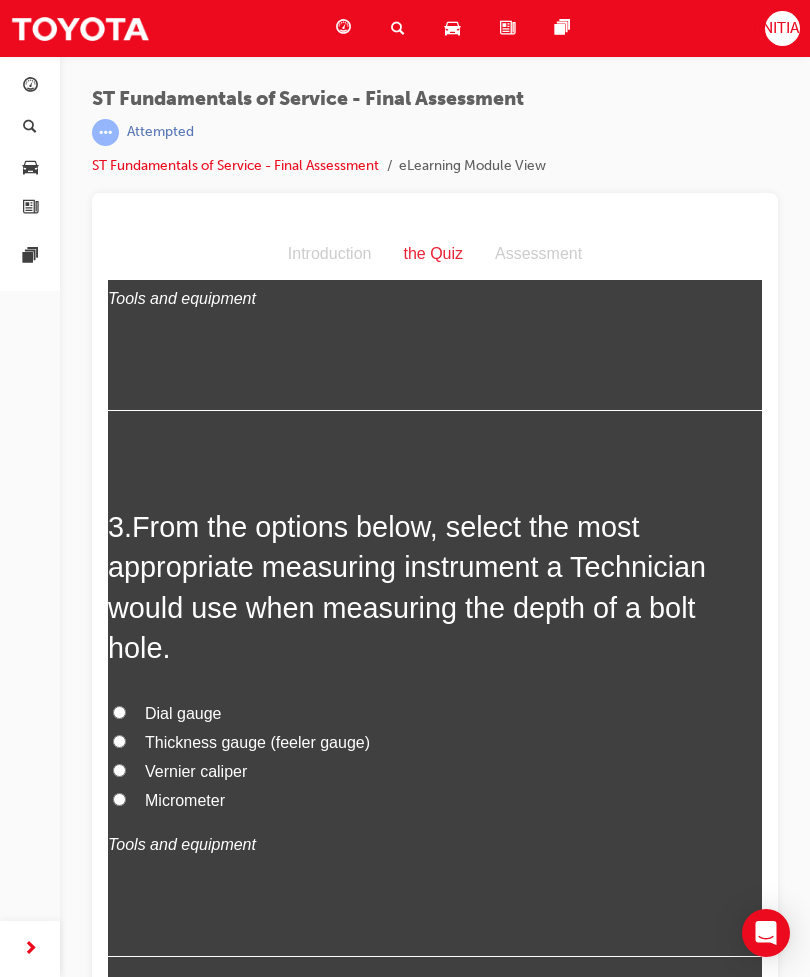 click on "From the options below, select the most appropriate measuring instrument a Technician would use when measuring the depth of a bolt hole." at bounding box center [407, 587] 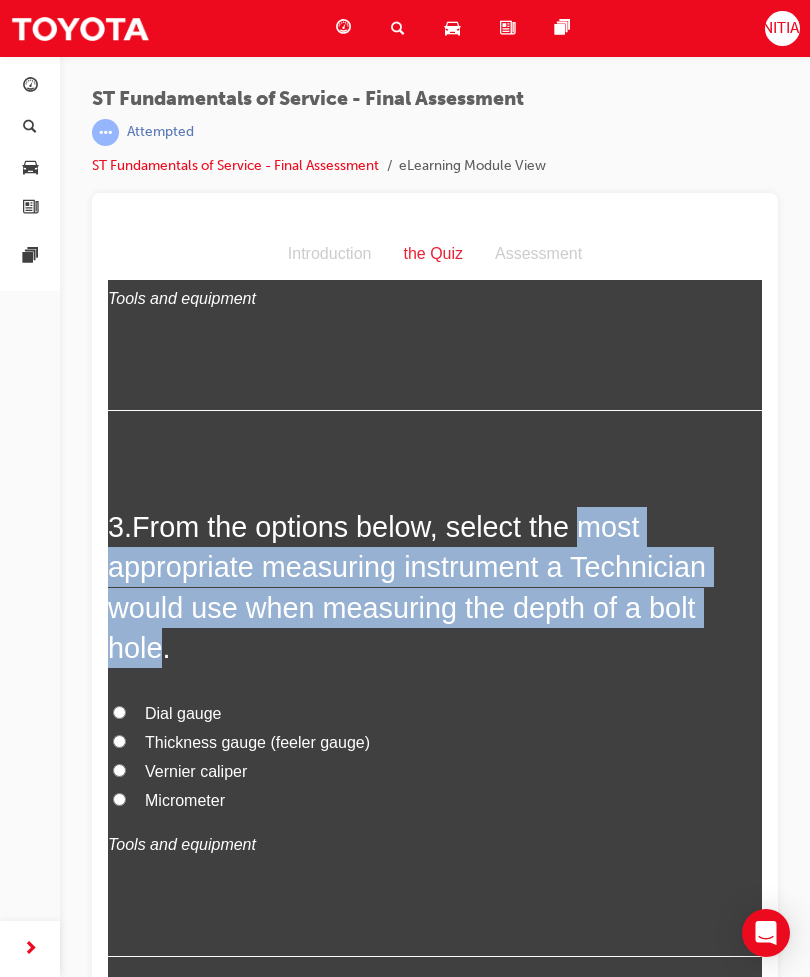 copy on "most appropriate measuring instrument a Technician would use when measuring the depth of a bolt hole" 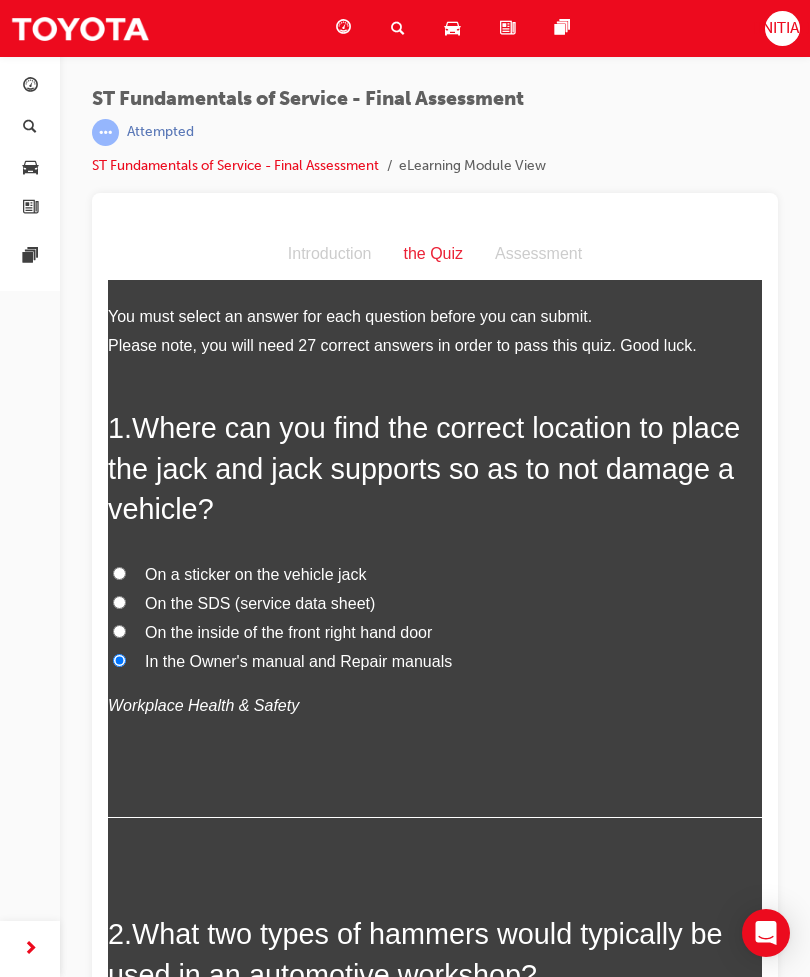 scroll, scrollTop: 0, scrollLeft: 0, axis: both 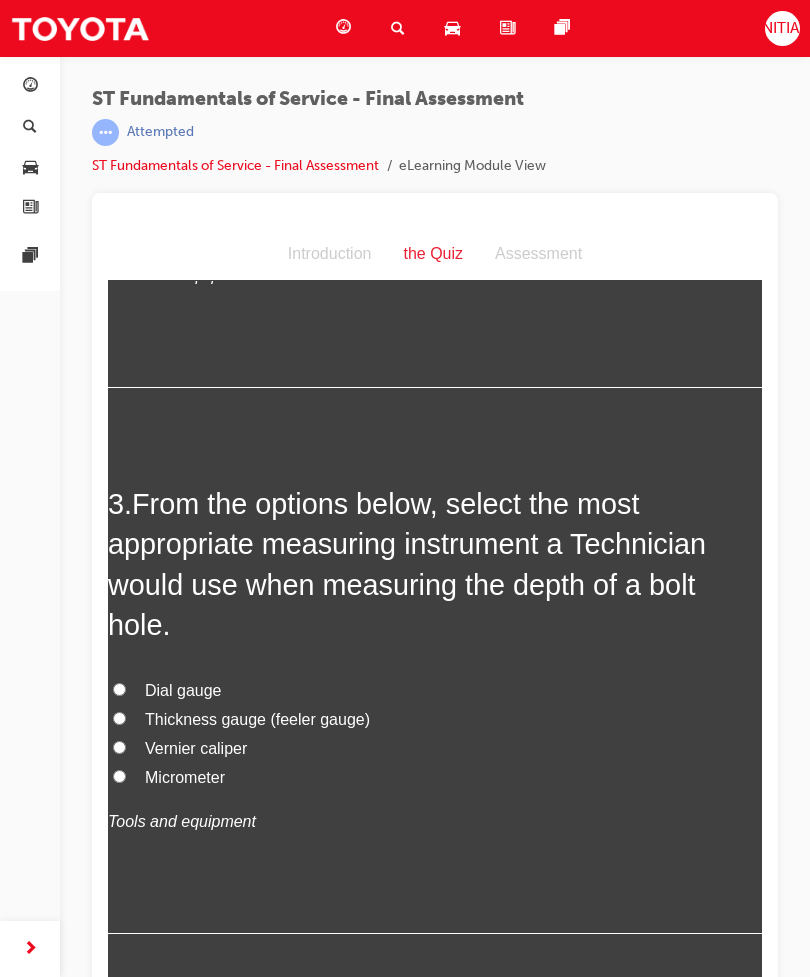 click on "Dial gauge" at bounding box center (119, 689) 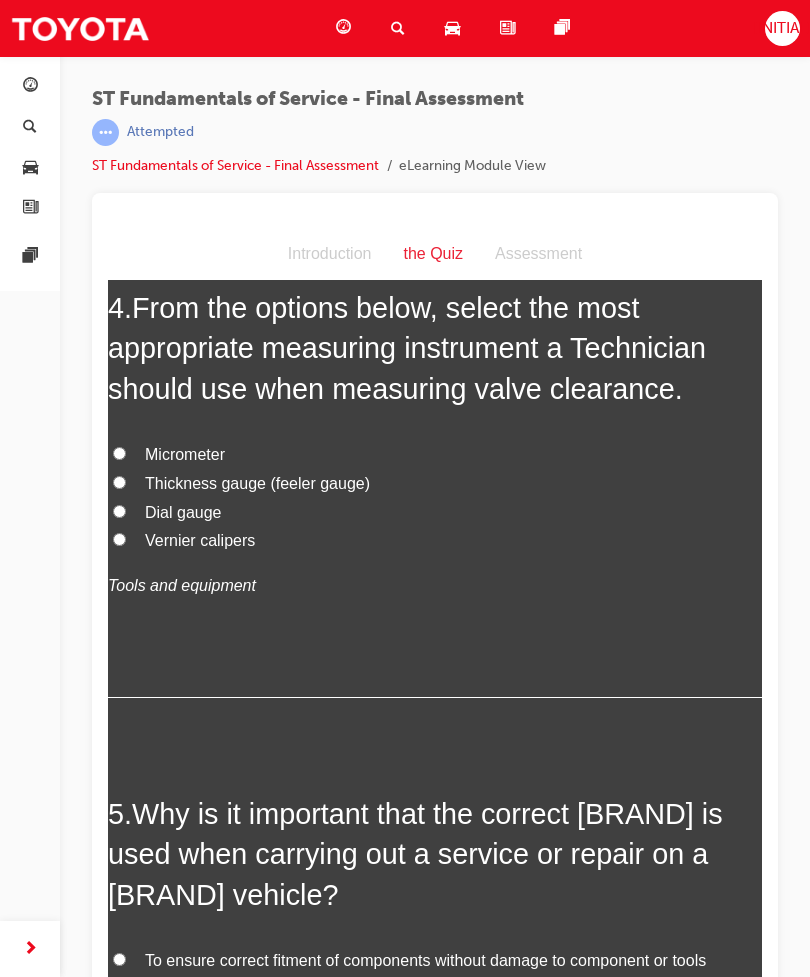 scroll, scrollTop: 1574, scrollLeft: 0, axis: vertical 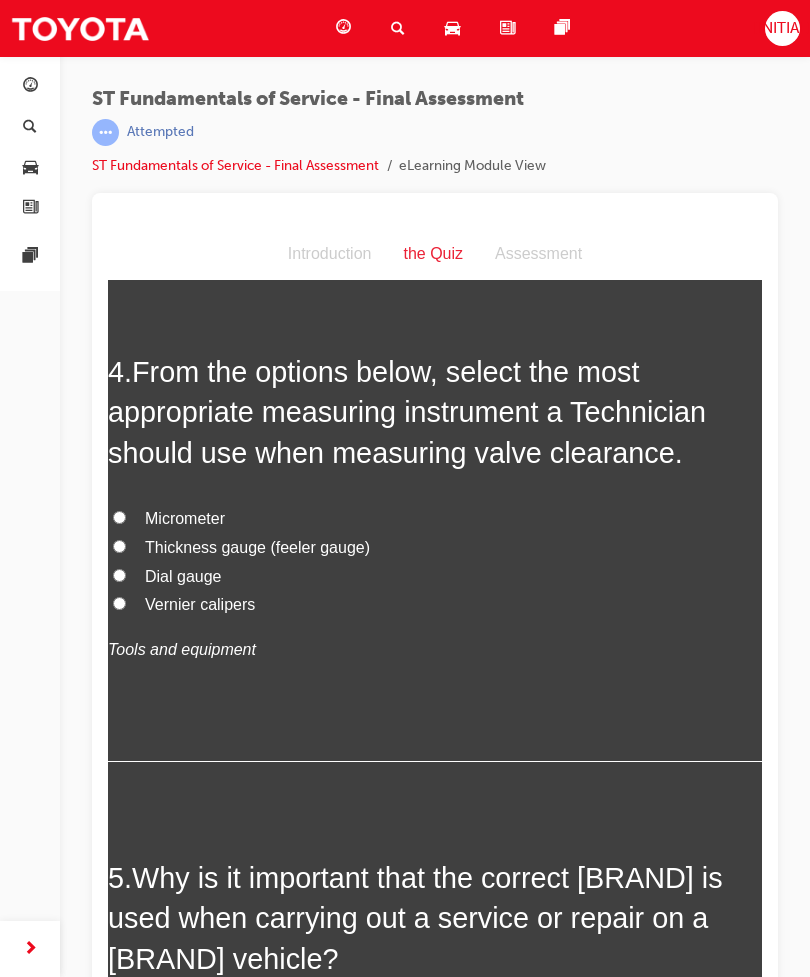 click on "Thickness gauge (feeler gauge)" at bounding box center (119, 546) 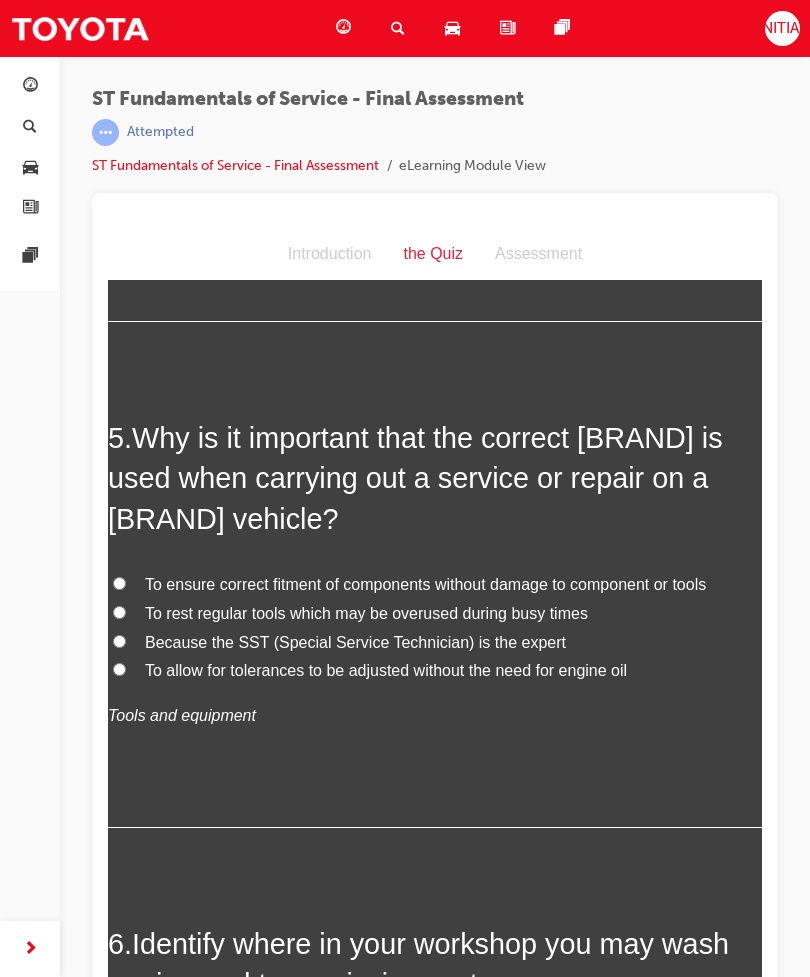 scroll, scrollTop: 2054, scrollLeft: 0, axis: vertical 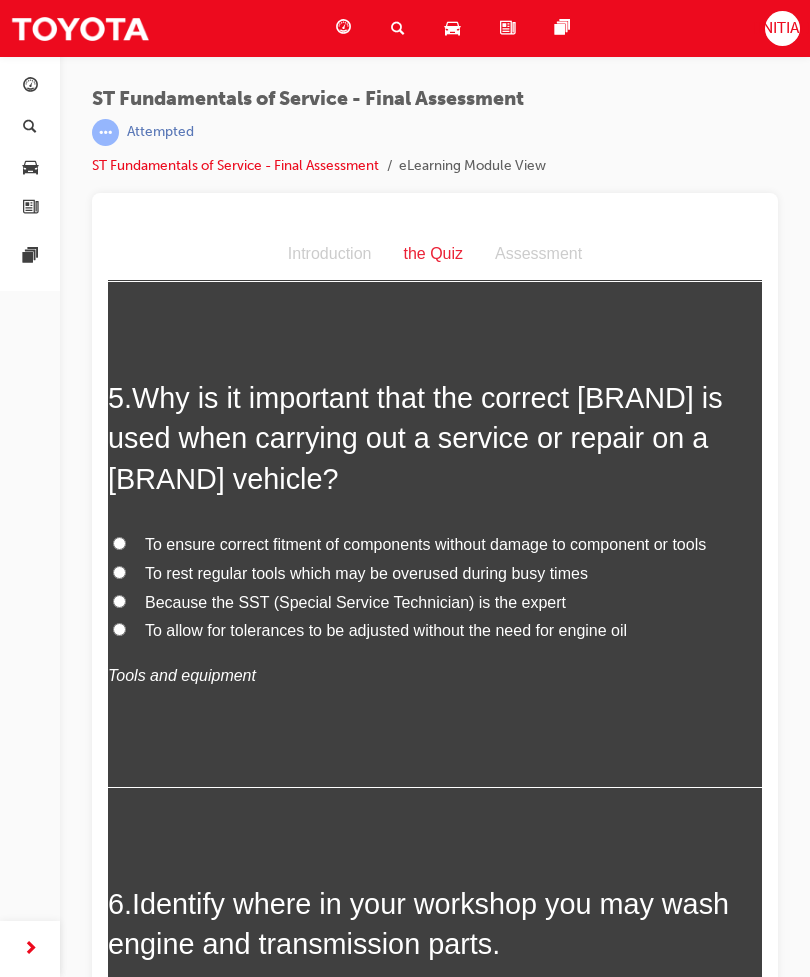 click on "To ensure correct fitment of components without damage to component or tools" at bounding box center (435, 545) 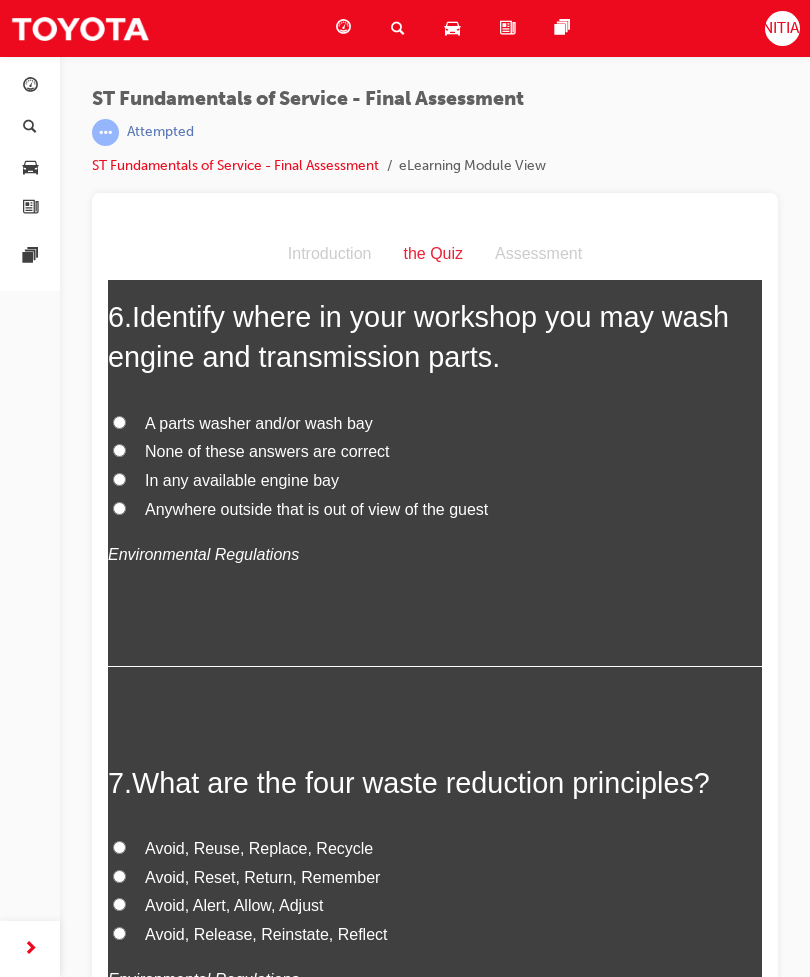 scroll, scrollTop: 2582, scrollLeft: 0, axis: vertical 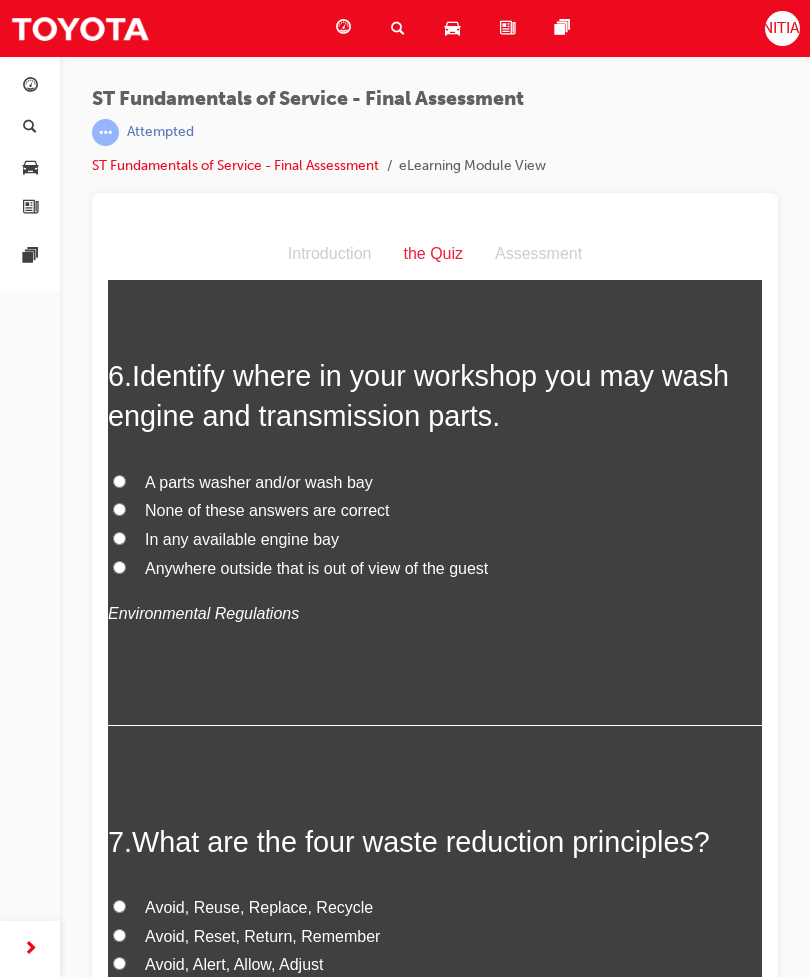 click on "A parts washer and/or wash bay" at bounding box center (435, 483) 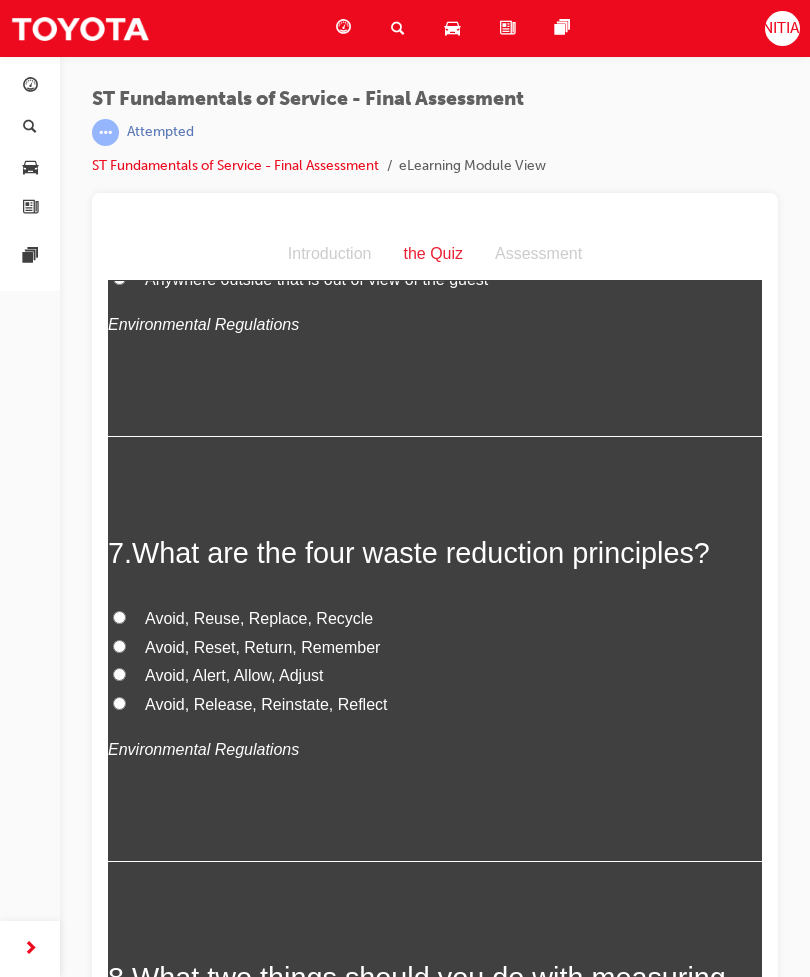 scroll, scrollTop: 2872, scrollLeft: 0, axis: vertical 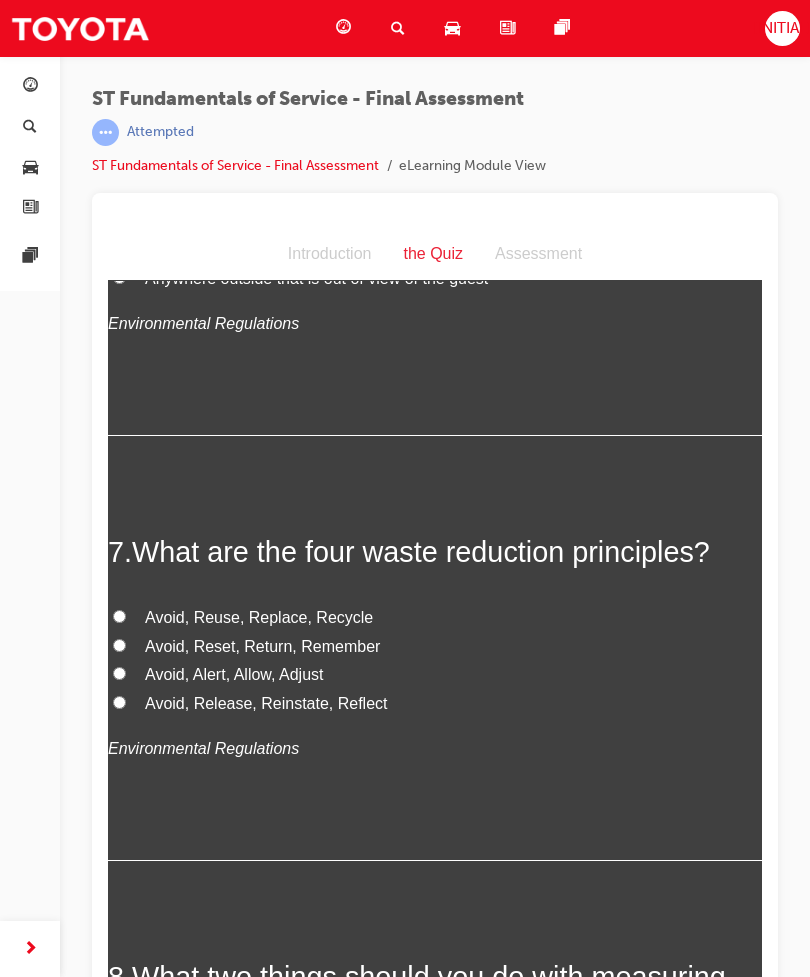 click on "Avoid, Reuse, Replace, Recycle" at bounding box center (435, 618) 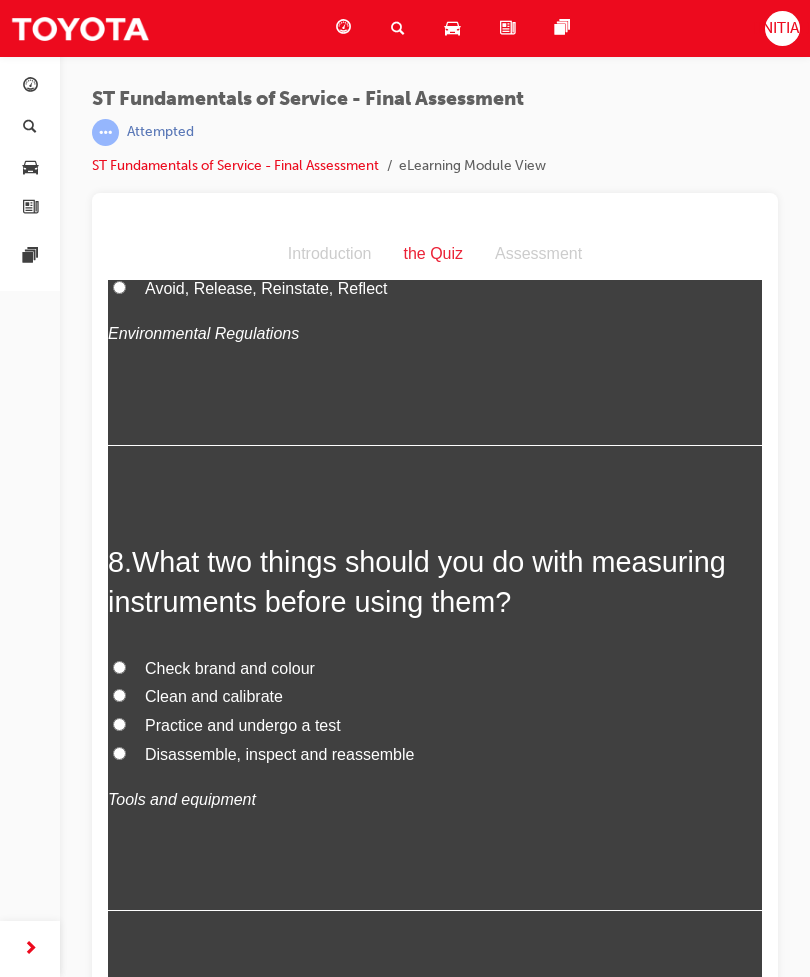 scroll, scrollTop: 3288, scrollLeft: 0, axis: vertical 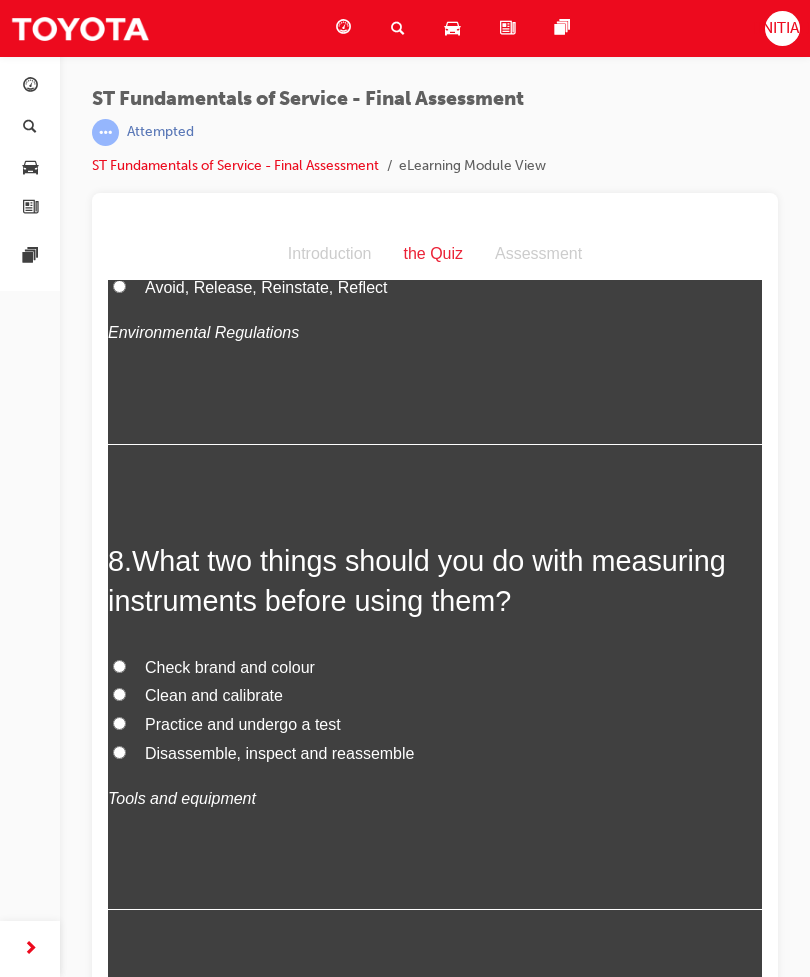click on "Clean and calibrate" at bounding box center [435, 696] 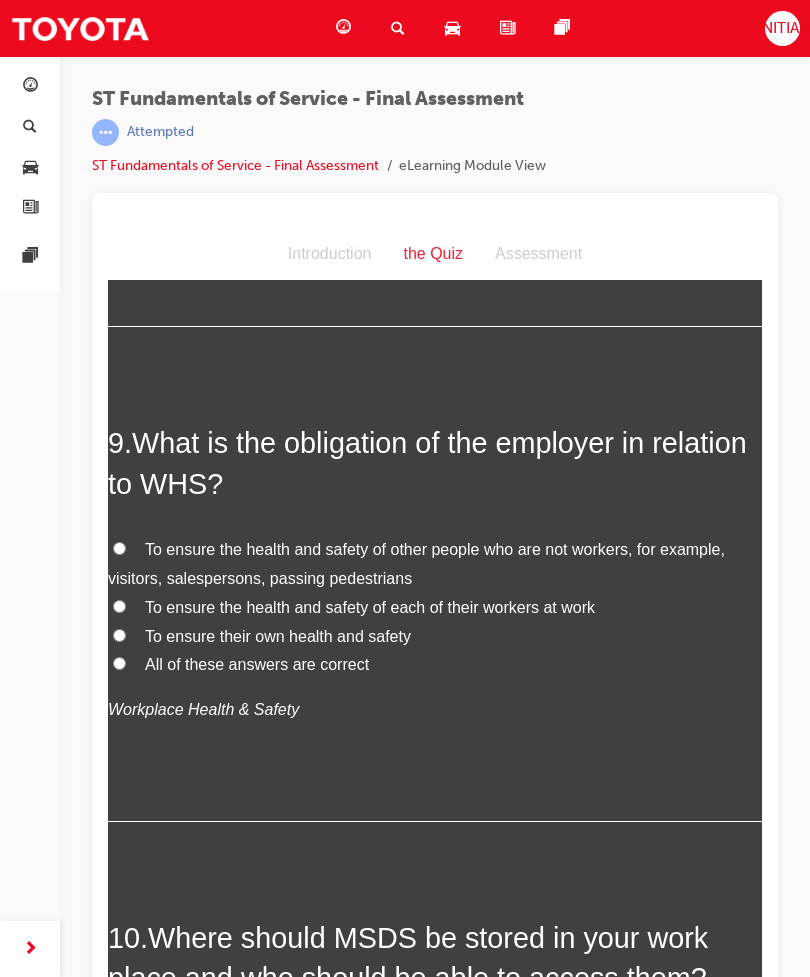 scroll, scrollTop: 3872, scrollLeft: 0, axis: vertical 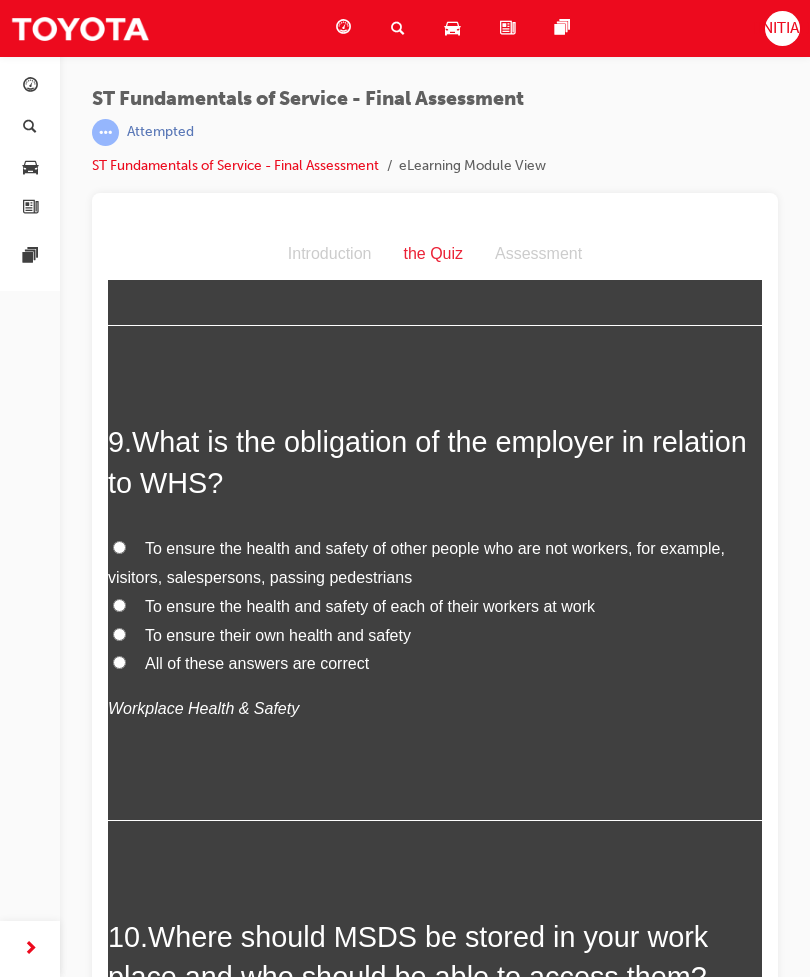 click on "To ensure the health and safety of each of their workers at work" at bounding box center (435, 607) 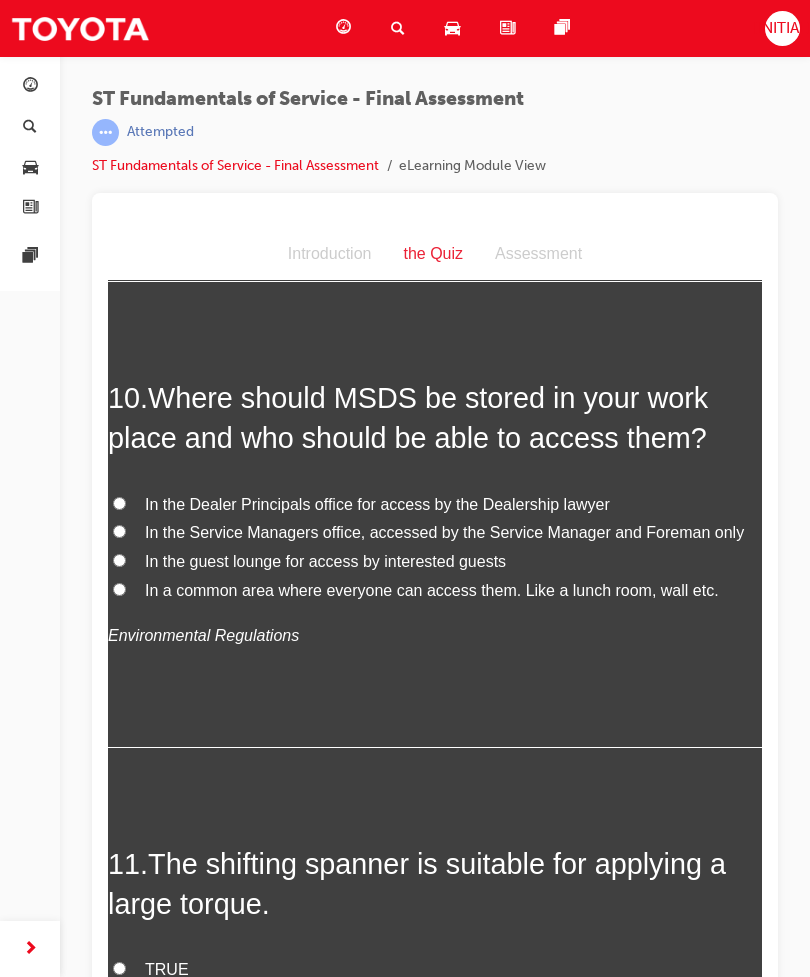 scroll, scrollTop: 4412, scrollLeft: 0, axis: vertical 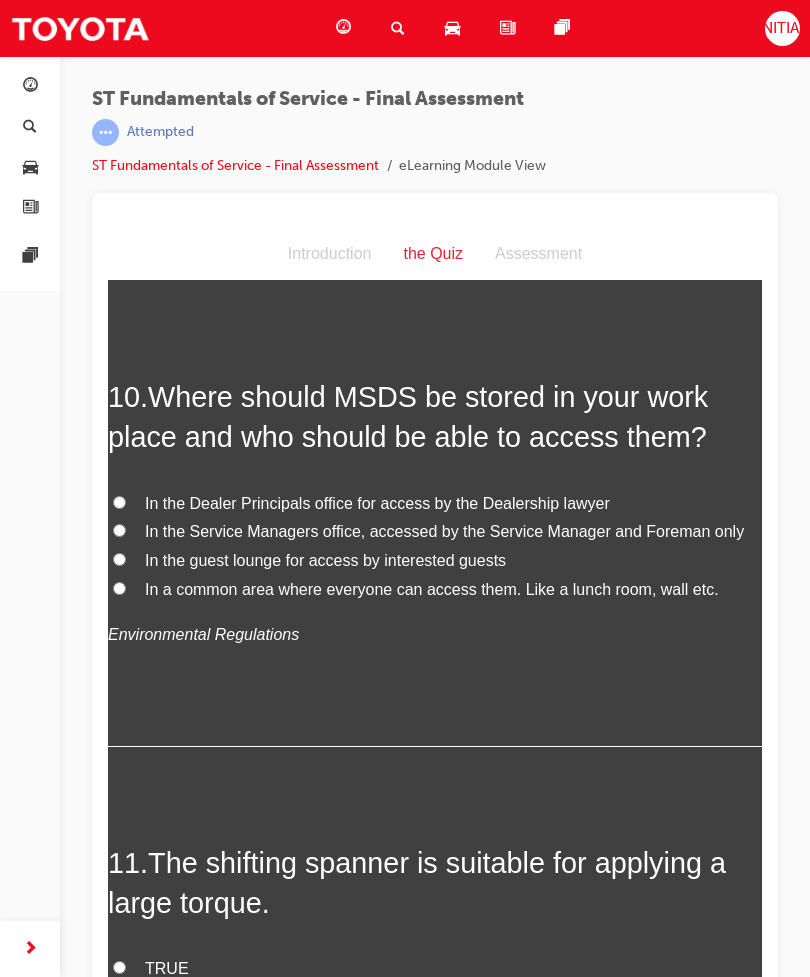 click on "In a common area where everyone can access them. Like a lunch room, wall etc." at bounding box center [435, 590] 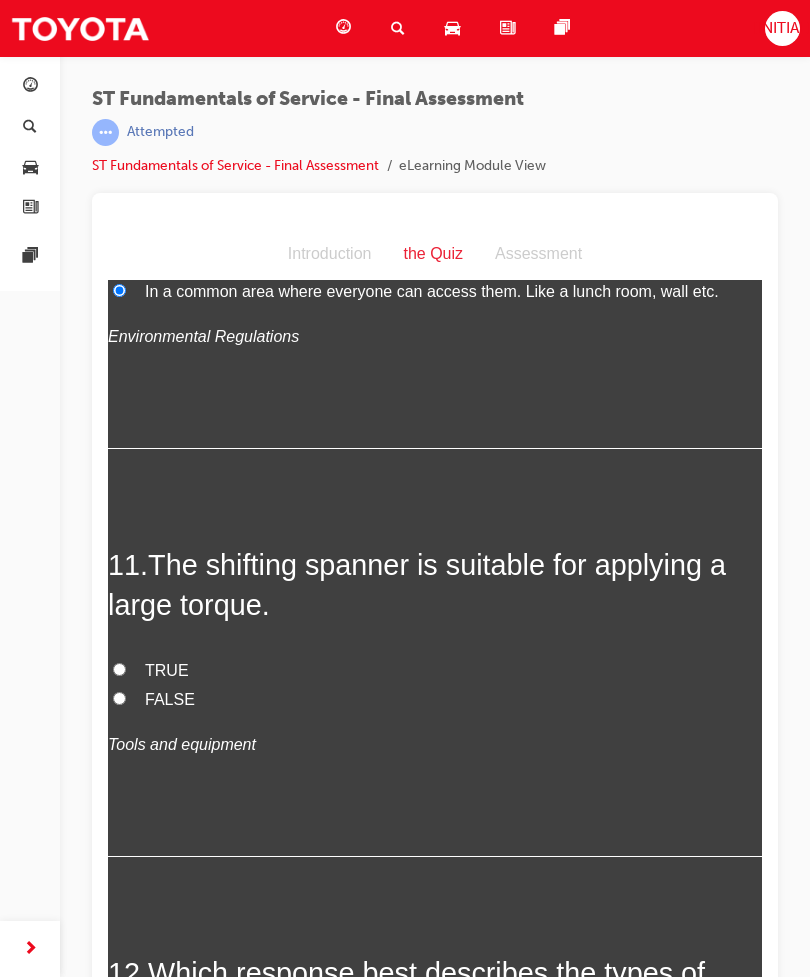 scroll, scrollTop: 4714, scrollLeft: 0, axis: vertical 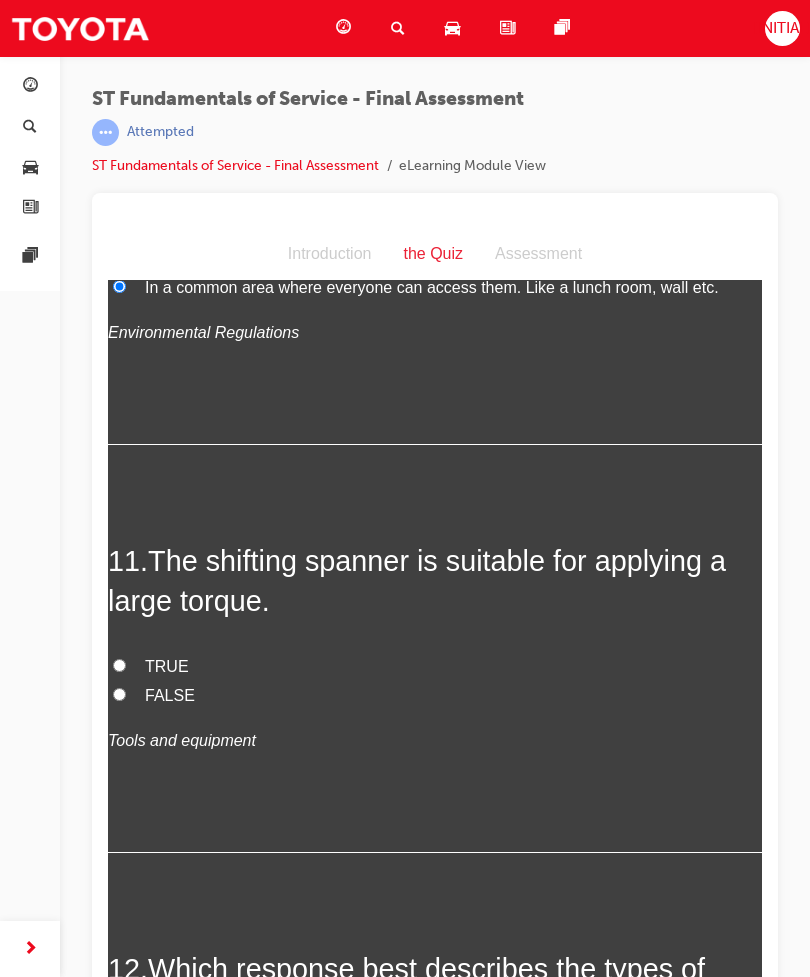 click on "FALSE" at bounding box center [435, 696] 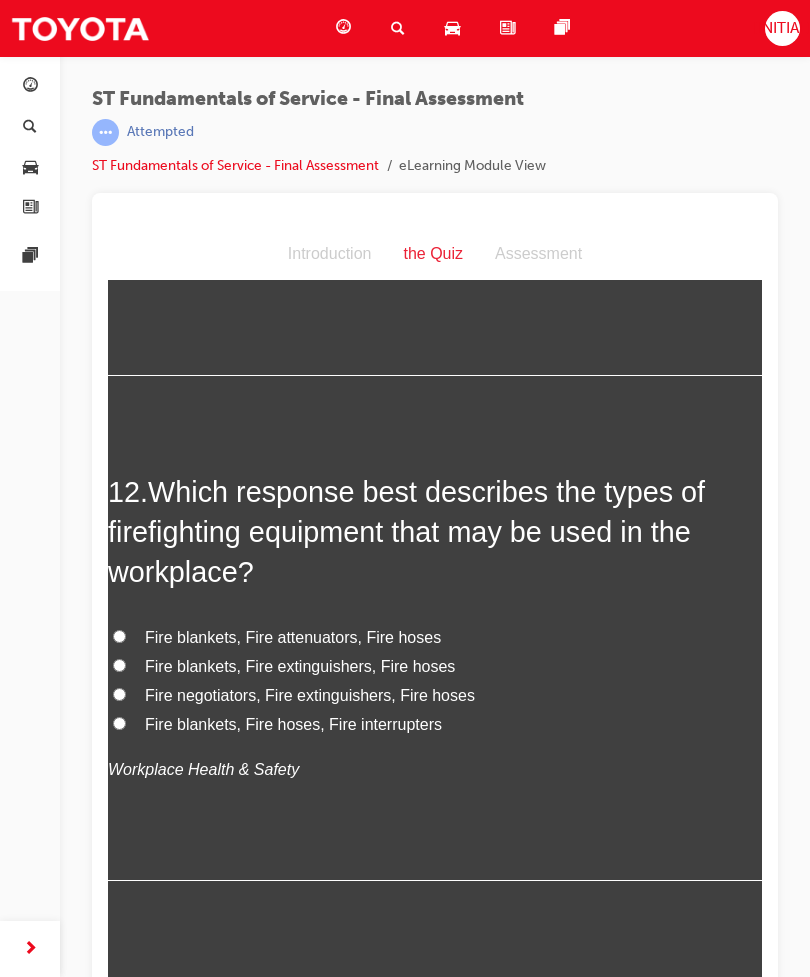 scroll, scrollTop: 5193, scrollLeft: 0, axis: vertical 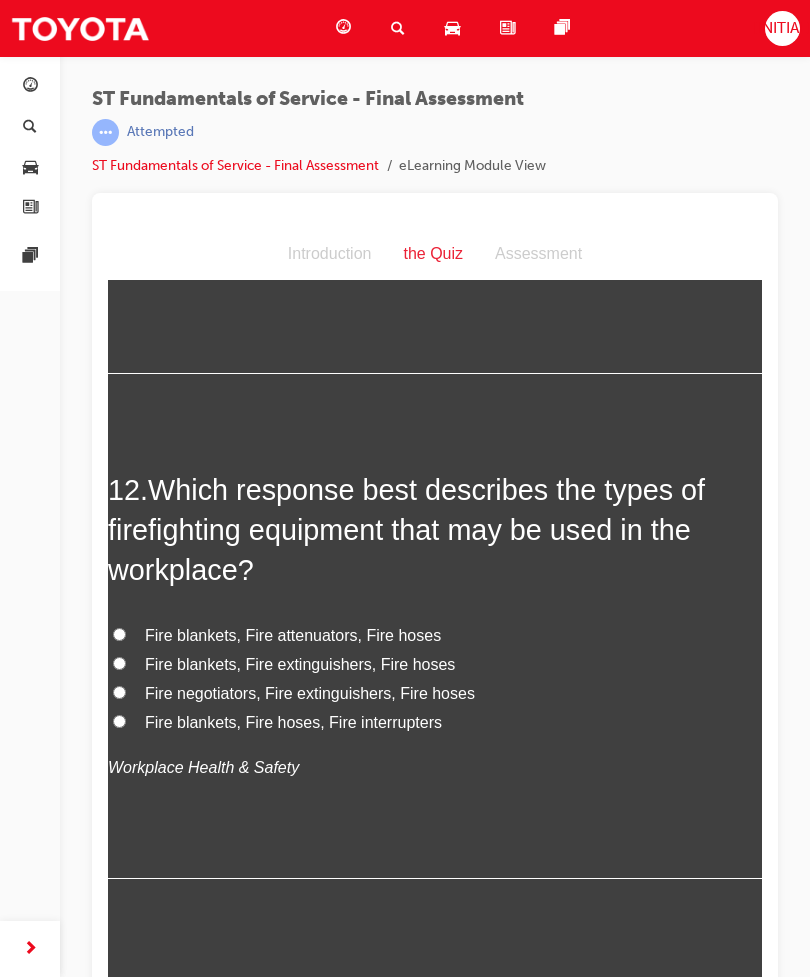 click on "Fire blankets, Fire extinguishers, Fire hoses" at bounding box center (435, 665) 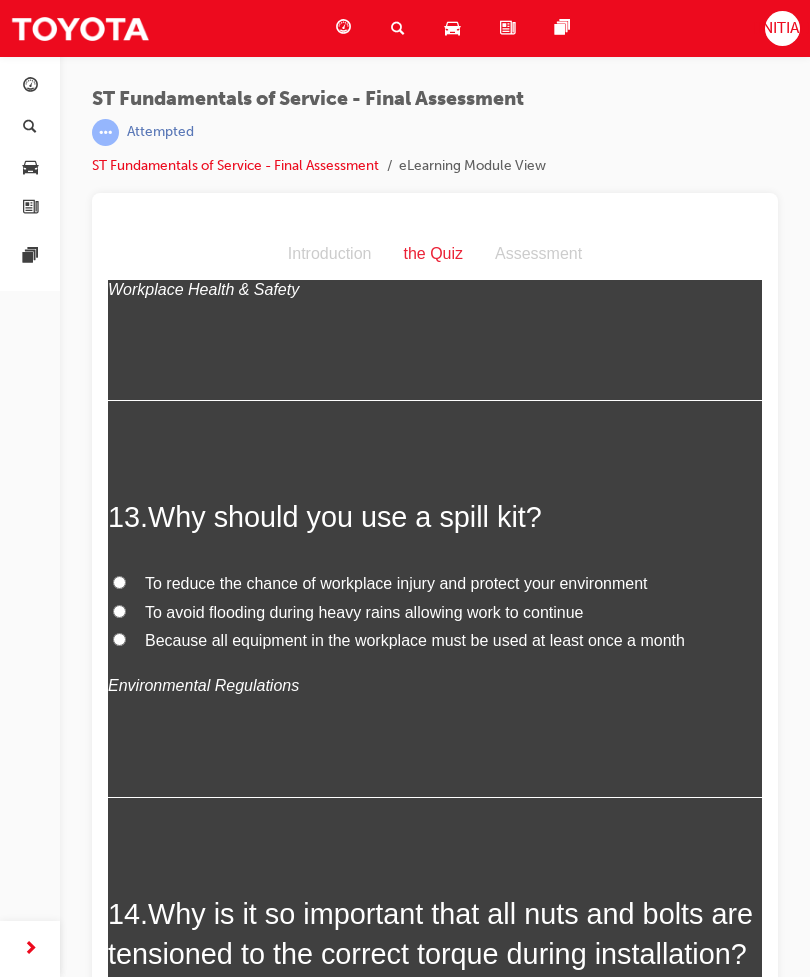 scroll, scrollTop: 5673, scrollLeft: 0, axis: vertical 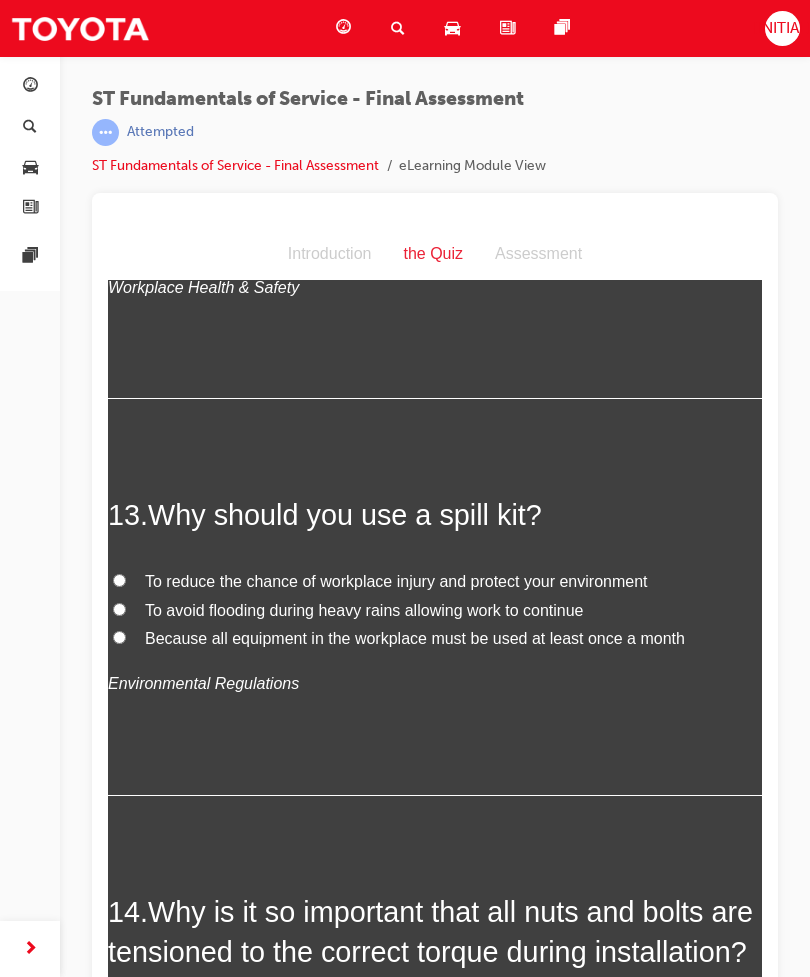 click on "To avoid flooding during heavy rains allowing work to continue" at bounding box center (435, 611) 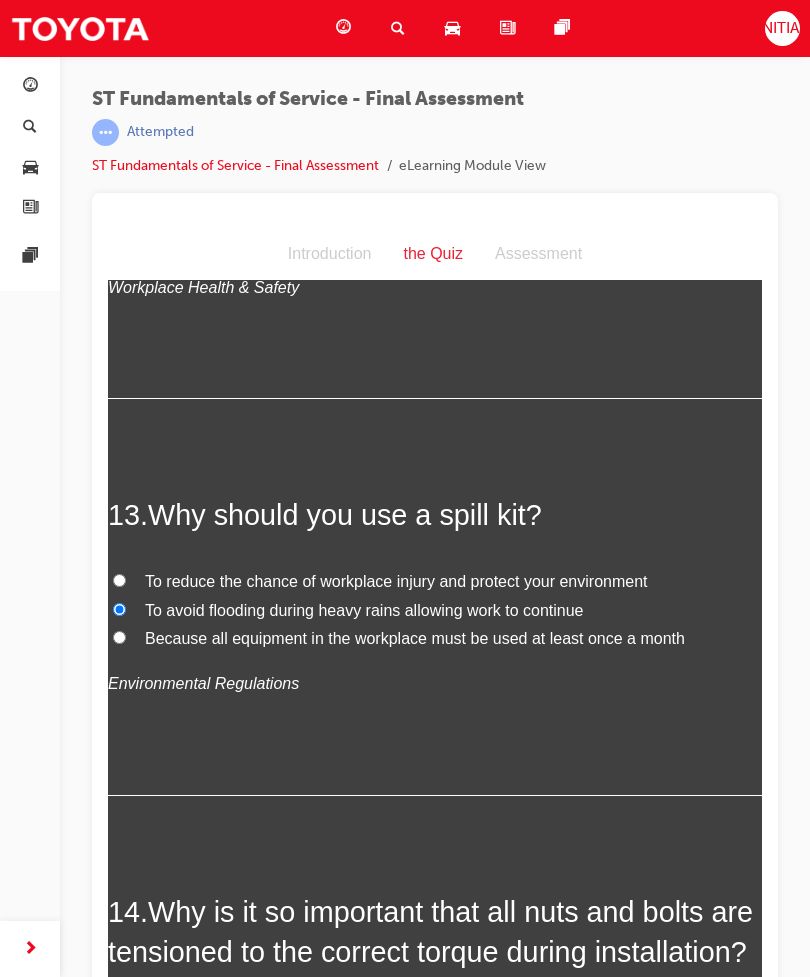 click on "To reduce the chance of workplace injury and protect your environment" at bounding box center [435, 582] 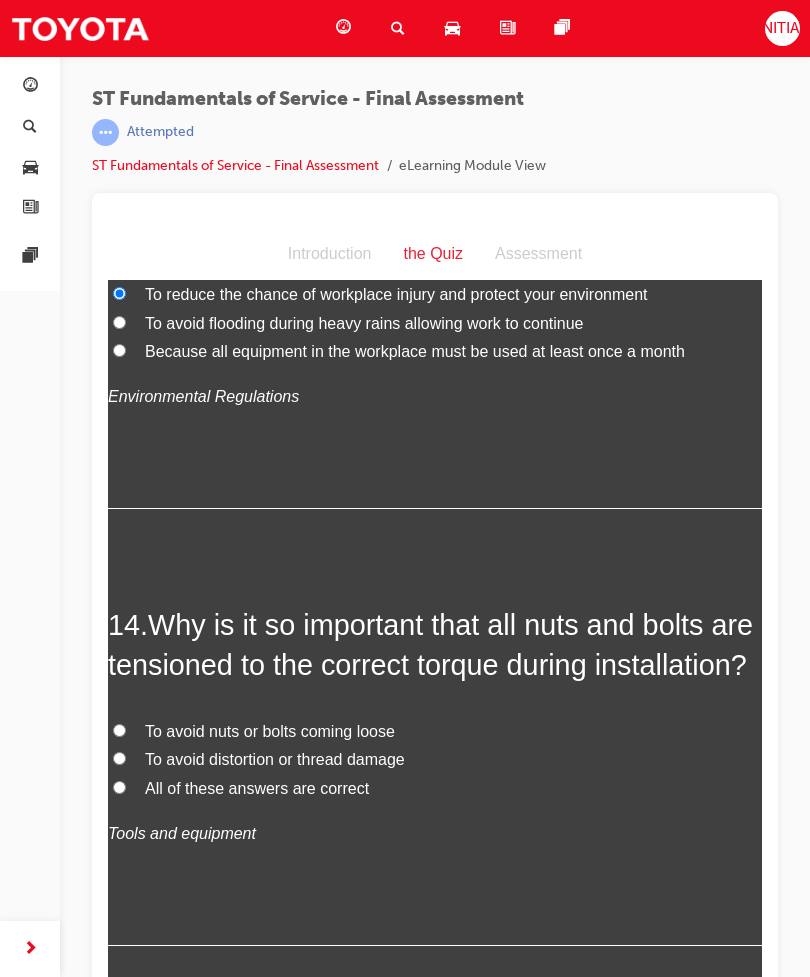 scroll, scrollTop: 5988, scrollLeft: 0, axis: vertical 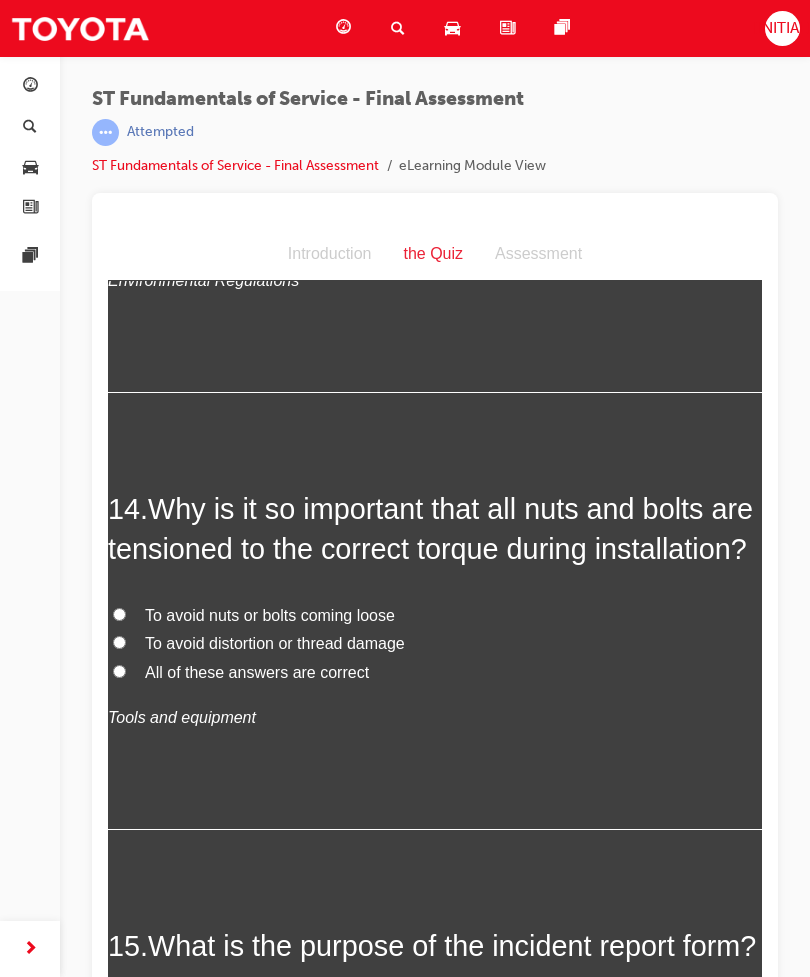click on "All of these answers are correct" at bounding box center (435, 673) 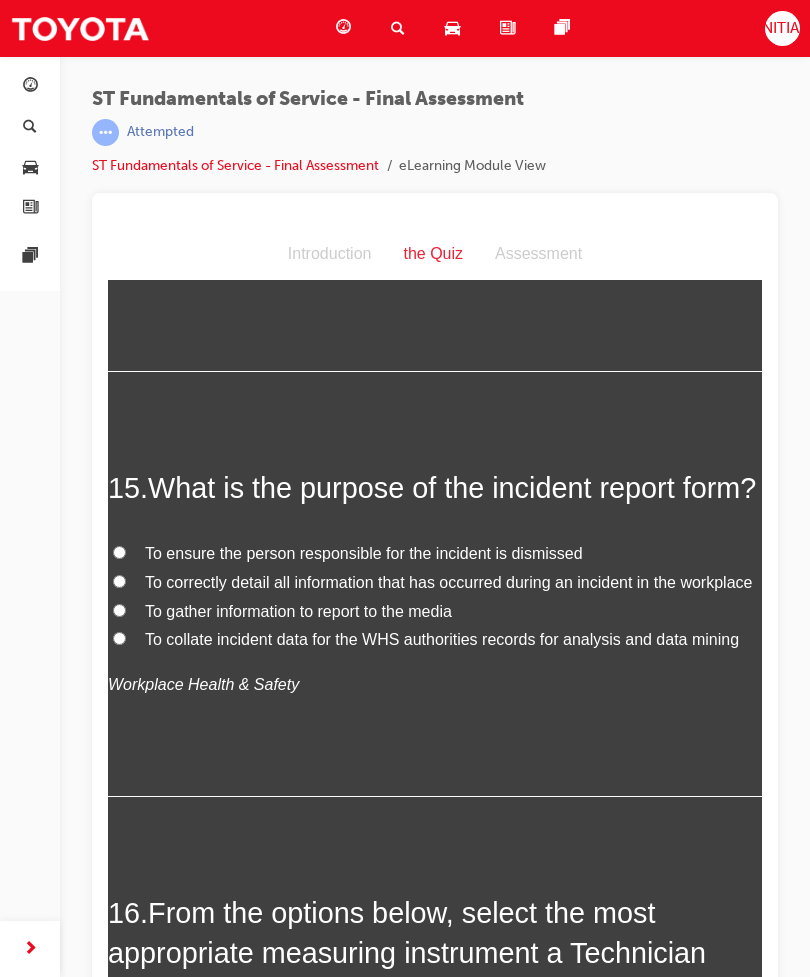 scroll, scrollTop: 6535, scrollLeft: 0, axis: vertical 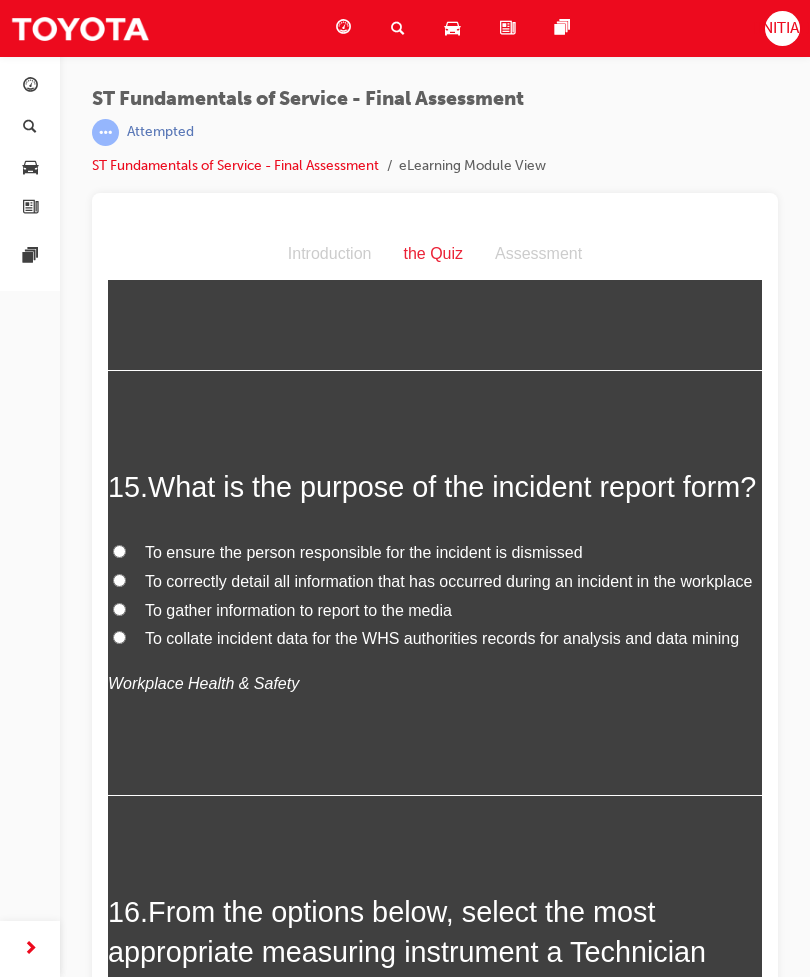 click on "To collate incident data for the WHS authorities records for analysis and data mining" at bounding box center [442, 638] 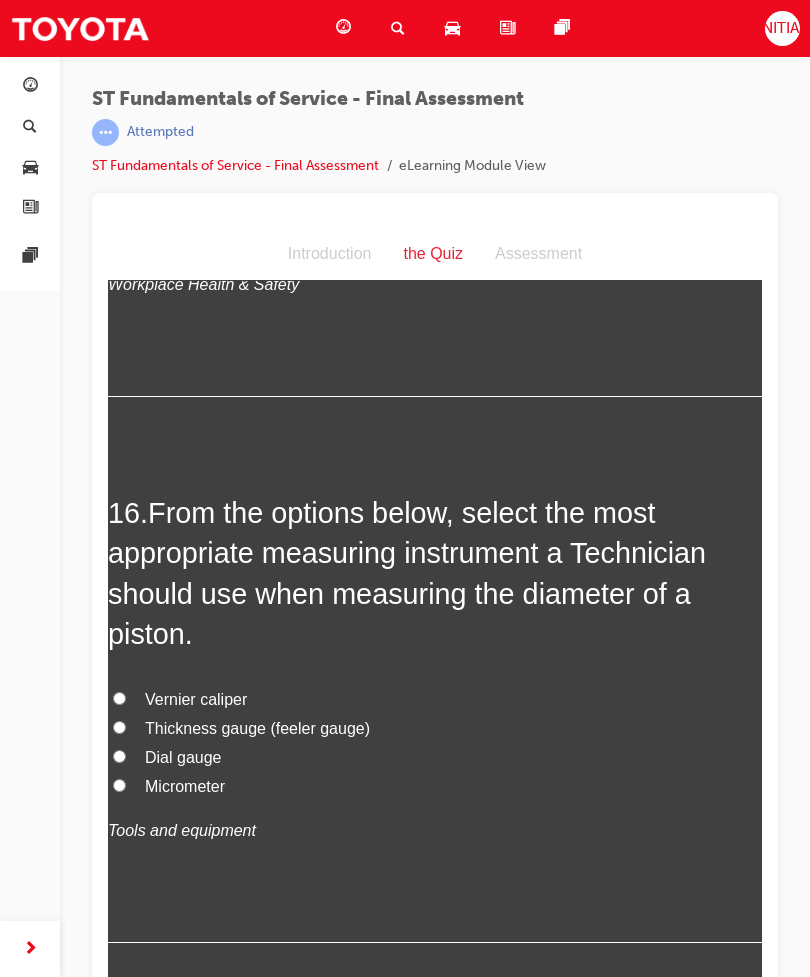 scroll, scrollTop: 7062, scrollLeft: 0, axis: vertical 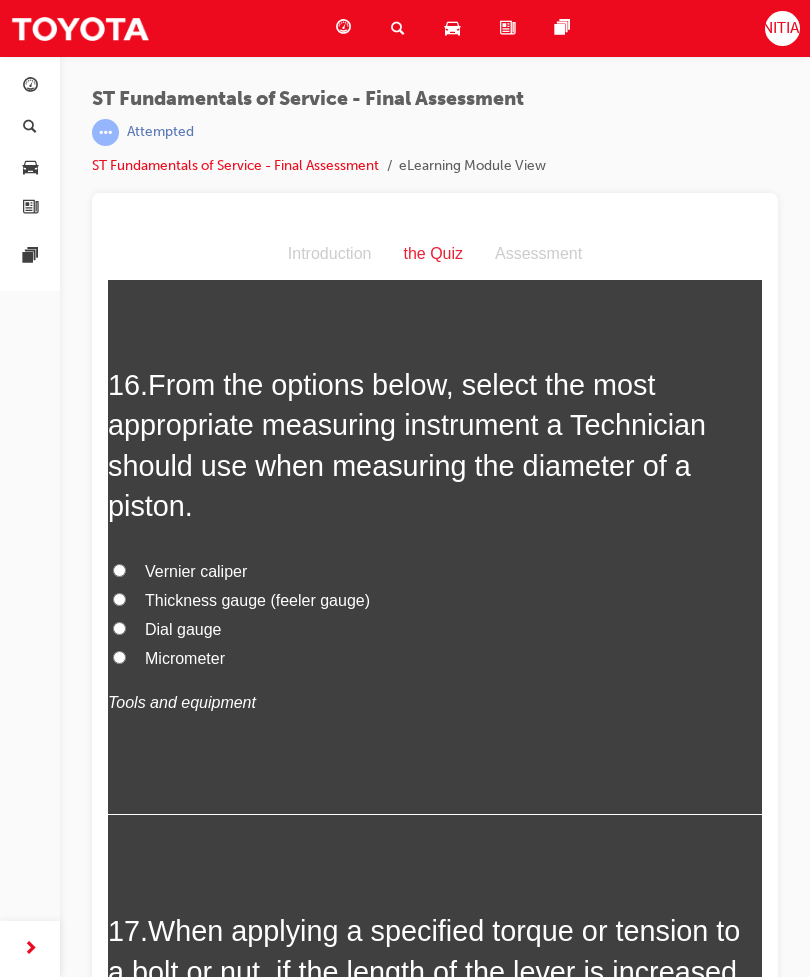 click on "Micrometer" at bounding box center (435, 659) 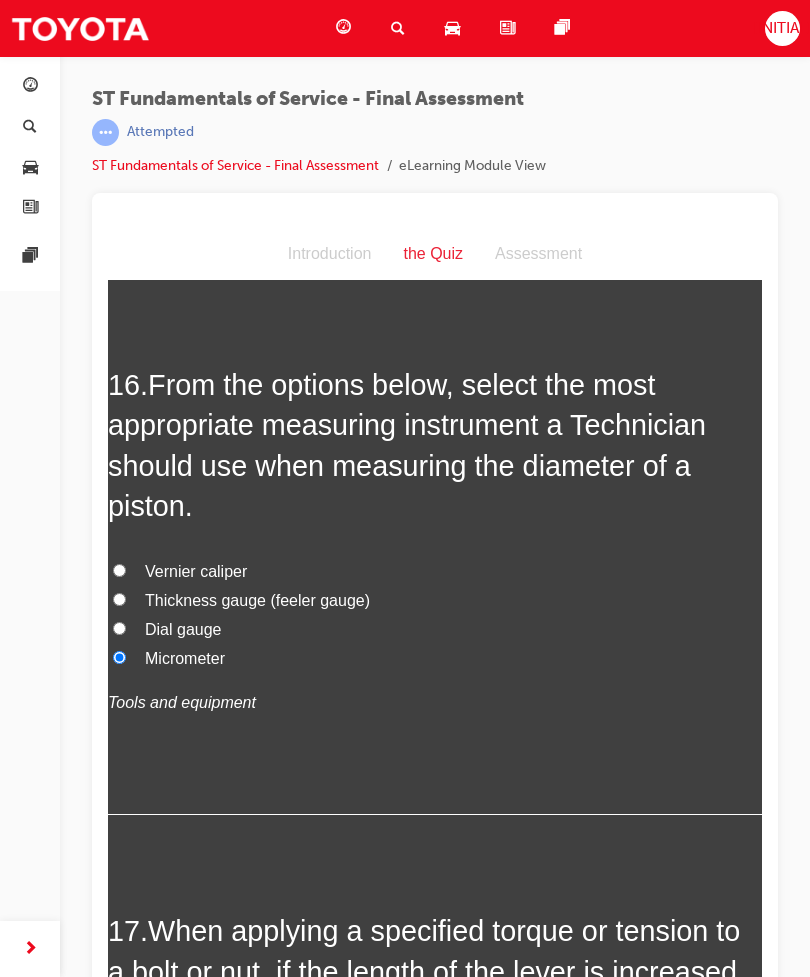 click on "Dial gauge" at bounding box center [435, 630] 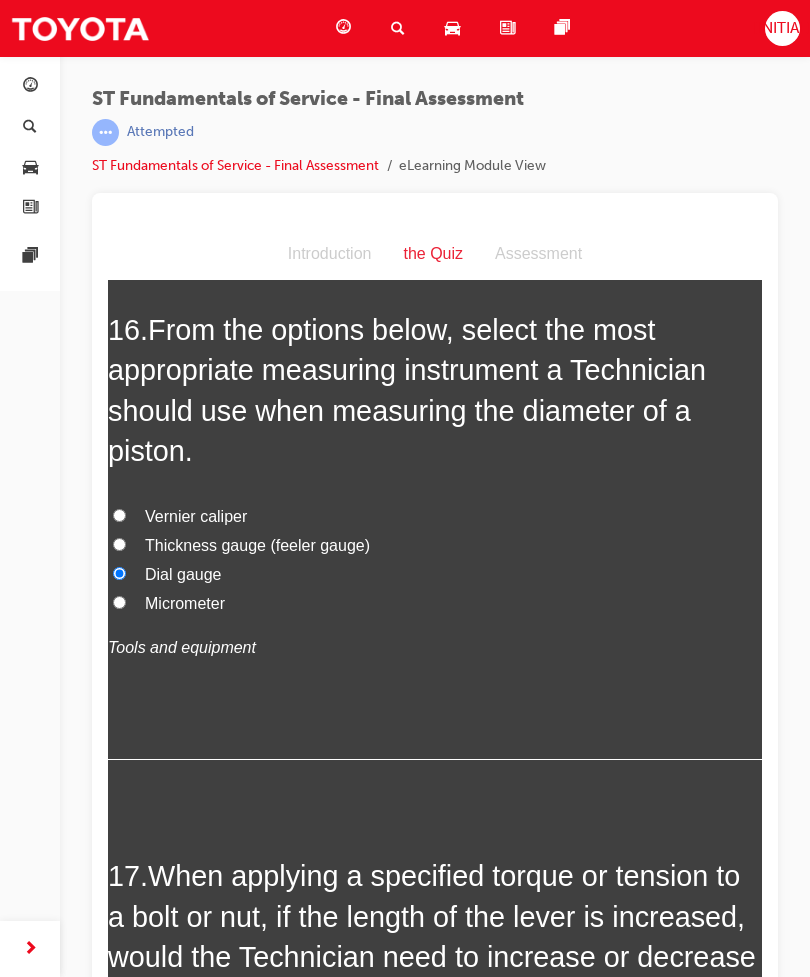 scroll, scrollTop: 7110, scrollLeft: 0, axis: vertical 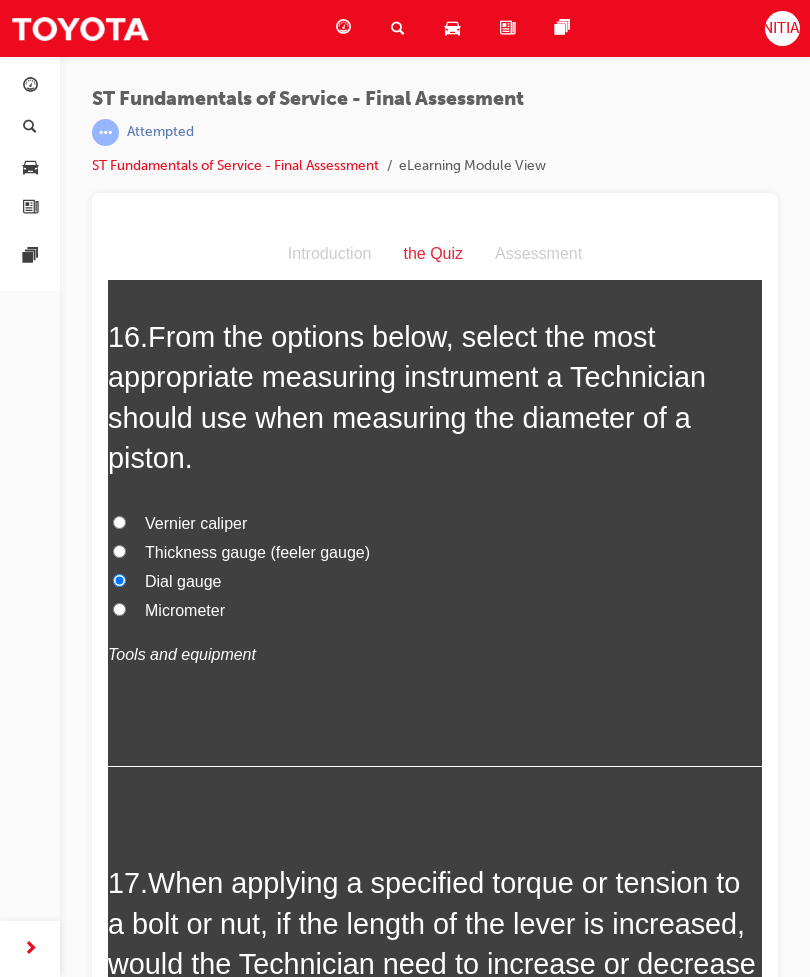 click on "16 . From the options below, select the most appropriate measuring instrument a Technician should use when measuring the diameter of a piston. Vernier caliper Thickness gauge (feeler gauge) Dial gauge Micrometer
Tools and equipment" at bounding box center [435, 542] 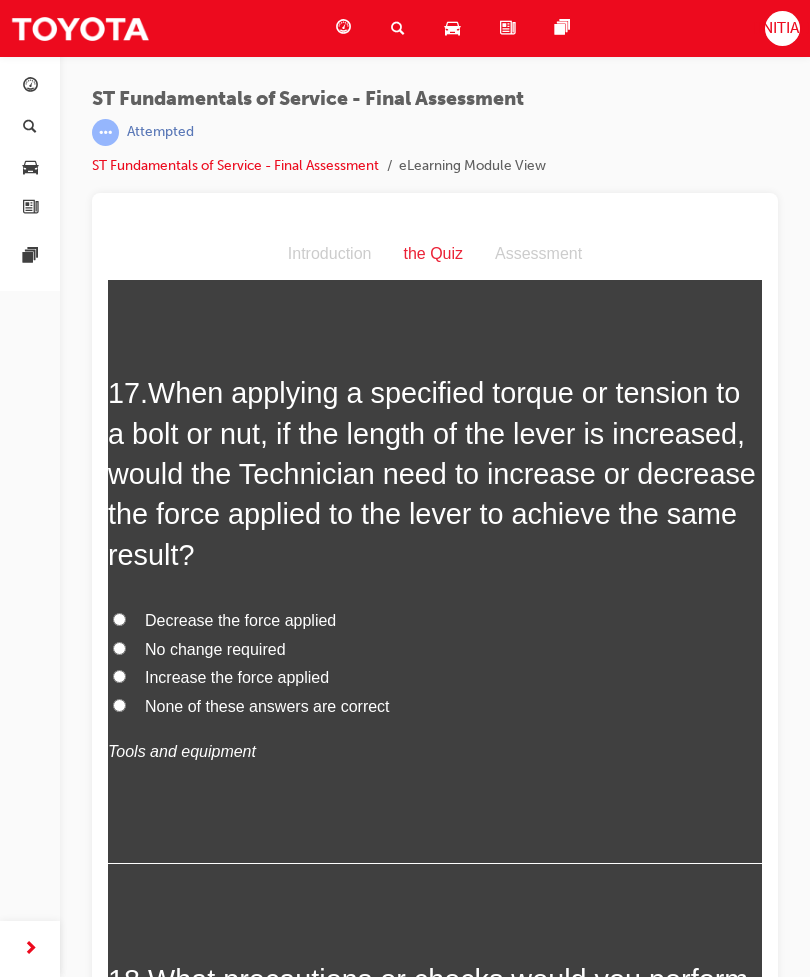 scroll, scrollTop: 7605, scrollLeft: 0, axis: vertical 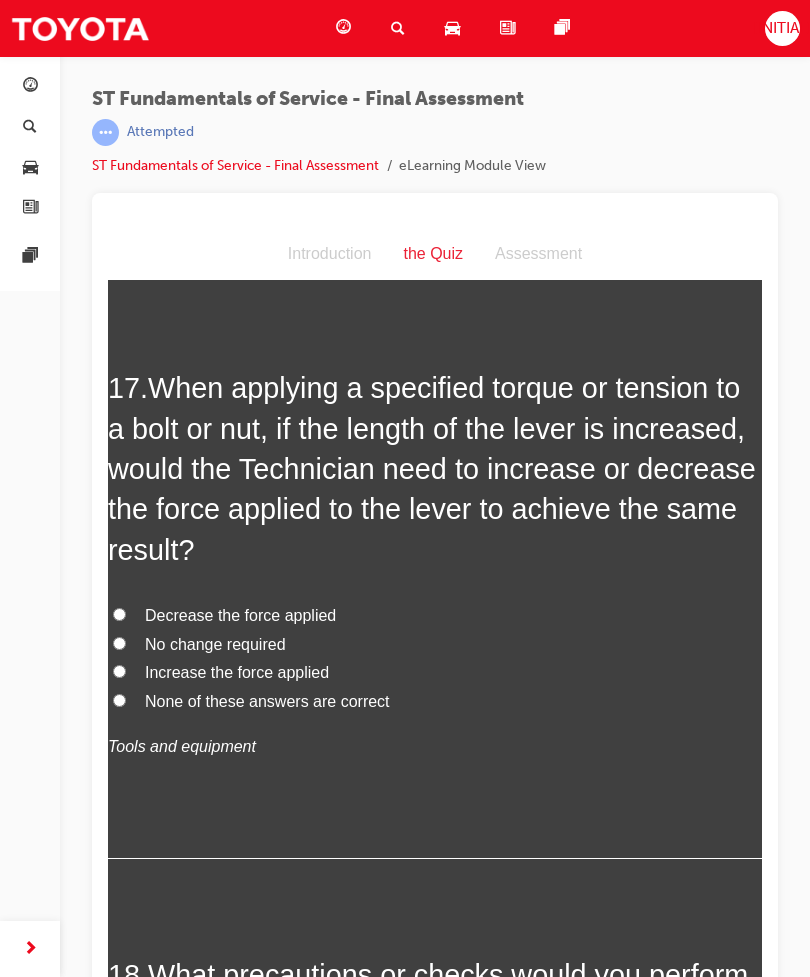 click on "17 . When applying a specified torque or tension to a bolt or nut, if the length of the lever is increased, would the Technician need to increase or decrease the force applied to the lever to achieve the same result? Decrease the force applied No change required Increase the force applied None of these answers are correct
Tools and equipment" at bounding box center [435, 613] 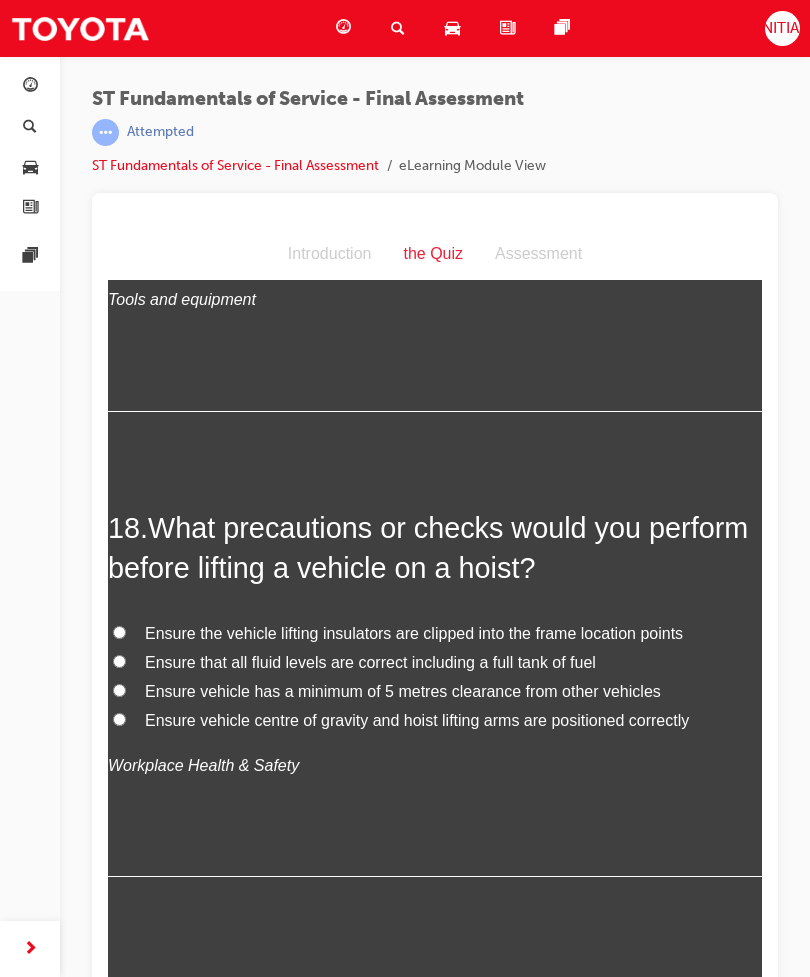 scroll, scrollTop: 8054, scrollLeft: 0, axis: vertical 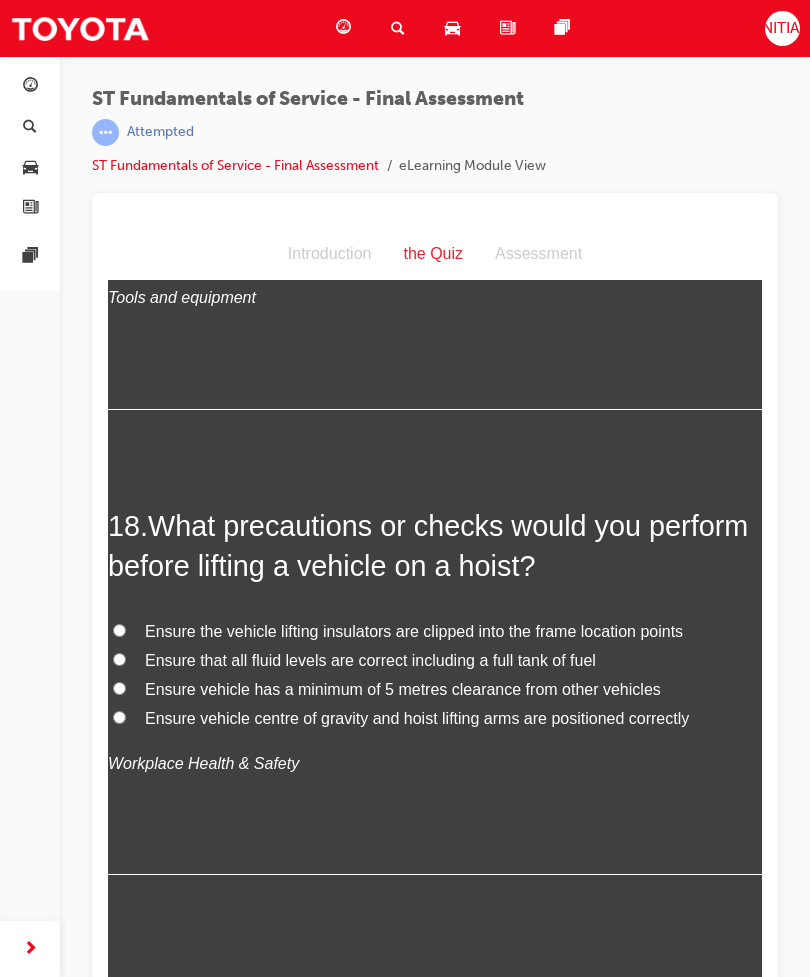 click on "Ensure the vehicle lifting insulators are clipped into the frame location points" at bounding box center (414, 631) 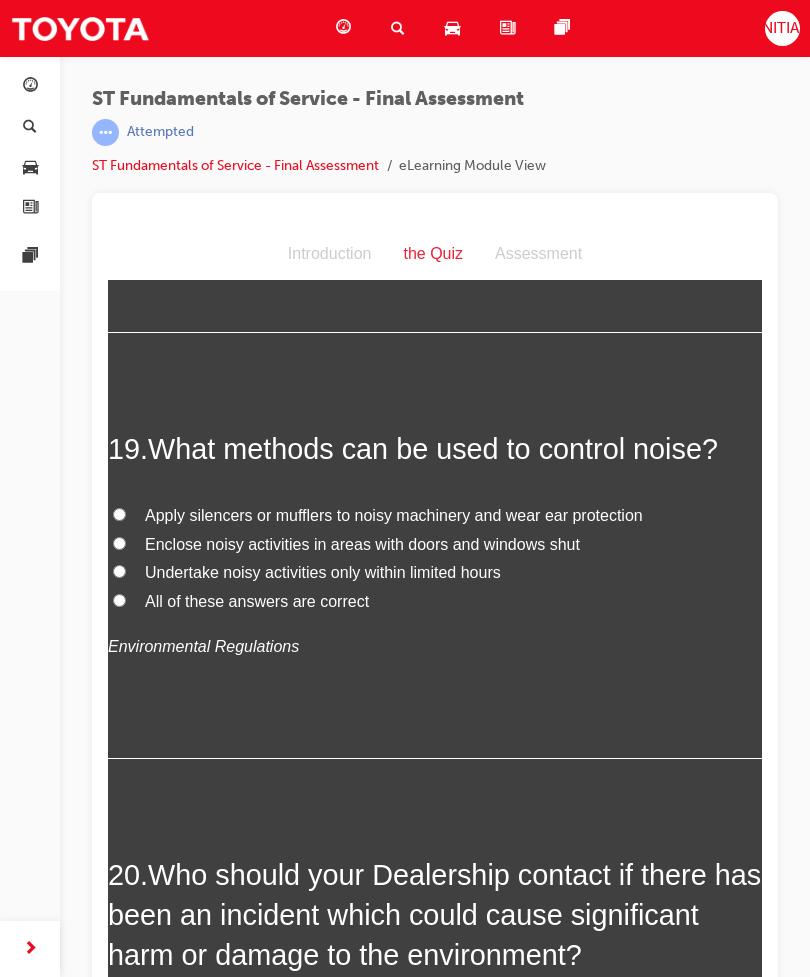 scroll, scrollTop: 8597, scrollLeft: 0, axis: vertical 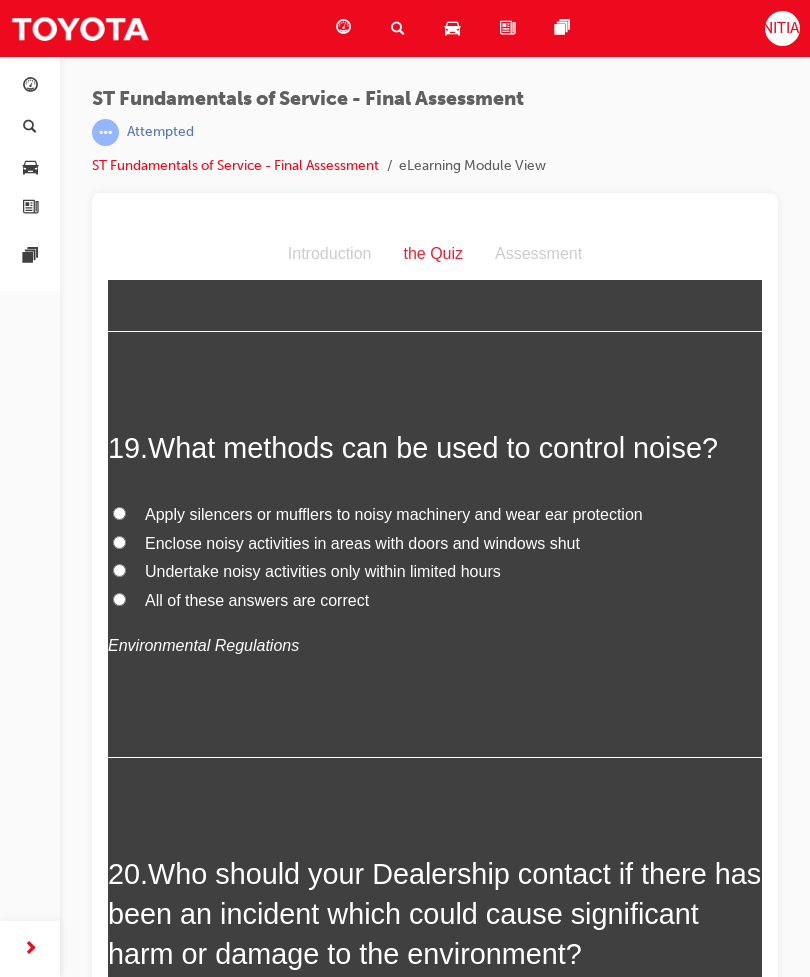 click on "Apply silencers or mufflers to noisy machinery and wear ear protection" at bounding box center [435, 515] 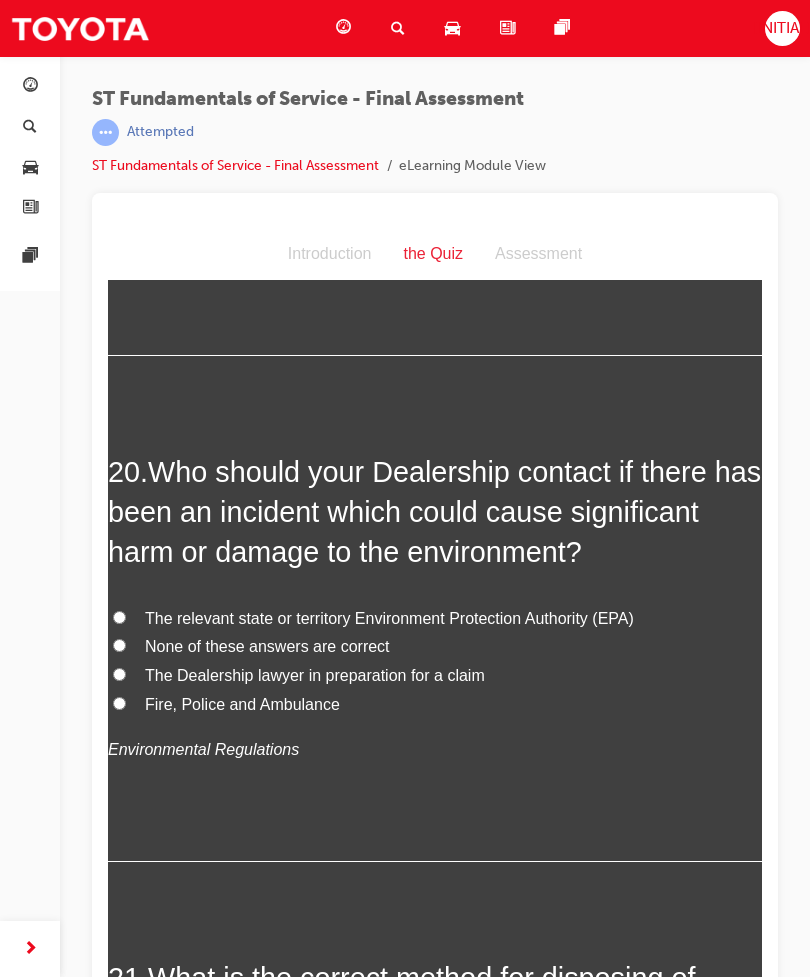 scroll, scrollTop: 9001, scrollLeft: 0, axis: vertical 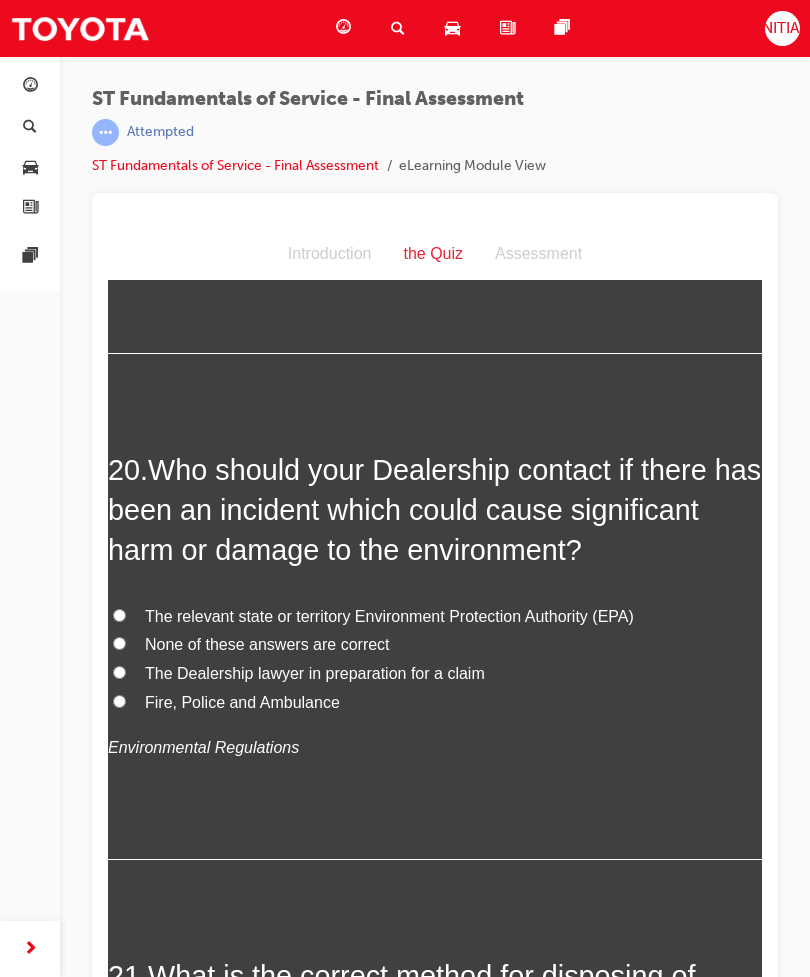 click on "The relevant state or territory Environment Protection Authority (EPA)" at bounding box center [435, 617] 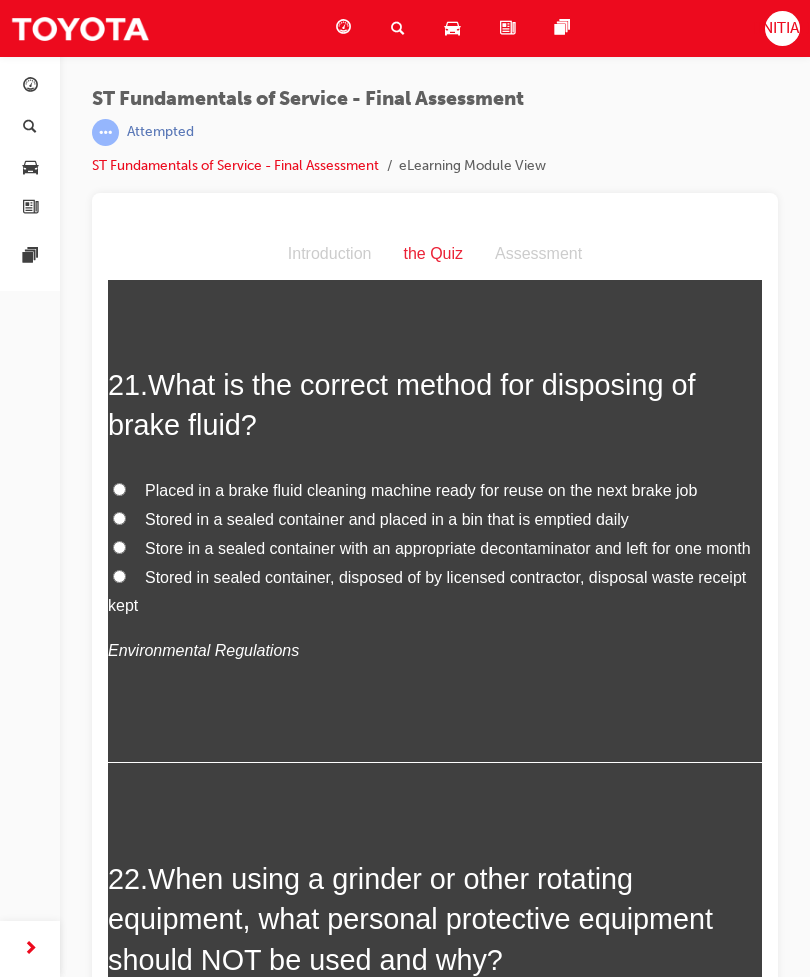 scroll, scrollTop: 9595, scrollLeft: 0, axis: vertical 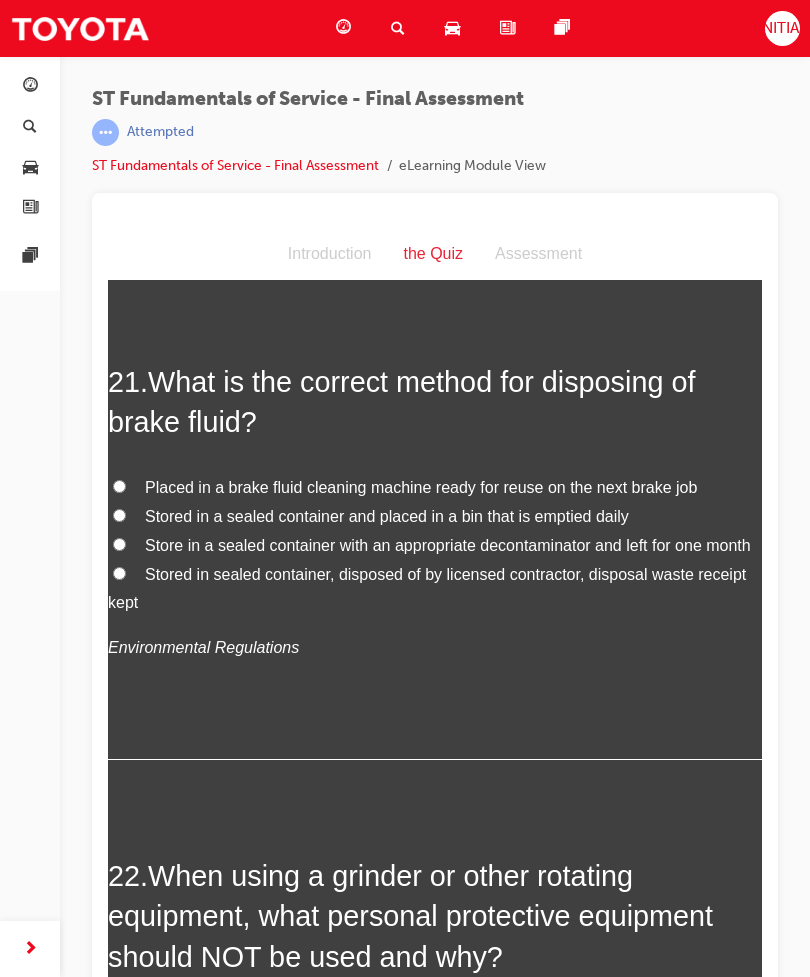 click on "Stored in sealed container, disposed of by licensed contractor, disposal waste receipt kept" at bounding box center [427, 589] 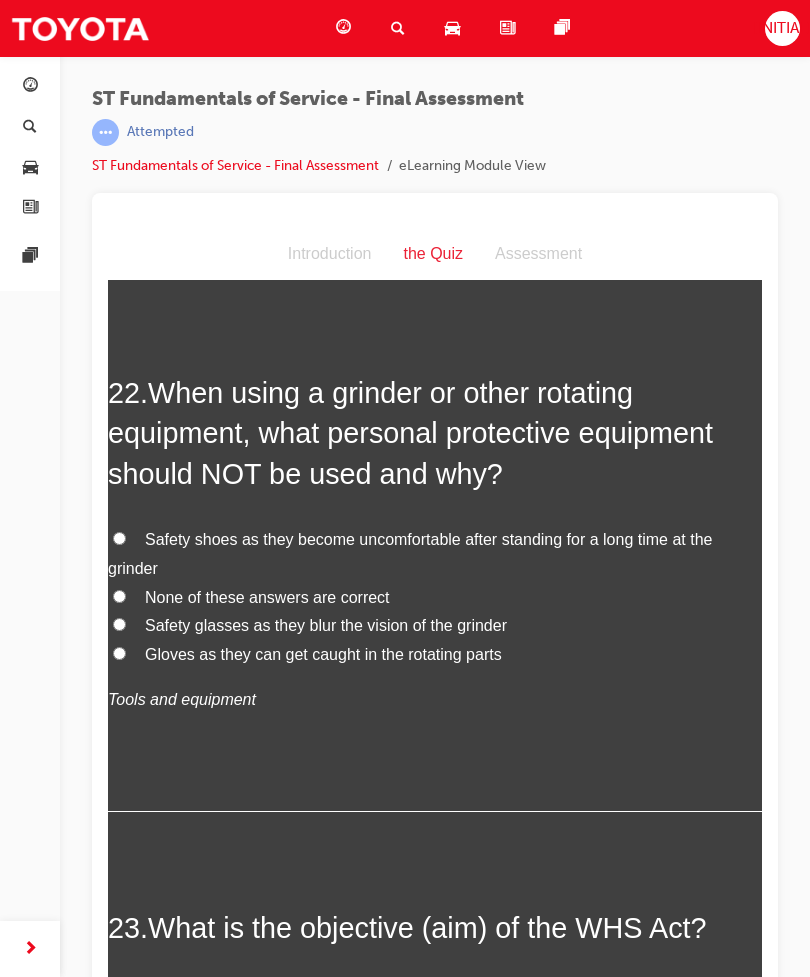 scroll, scrollTop: 10079, scrollLeft: 0, axis: vertical 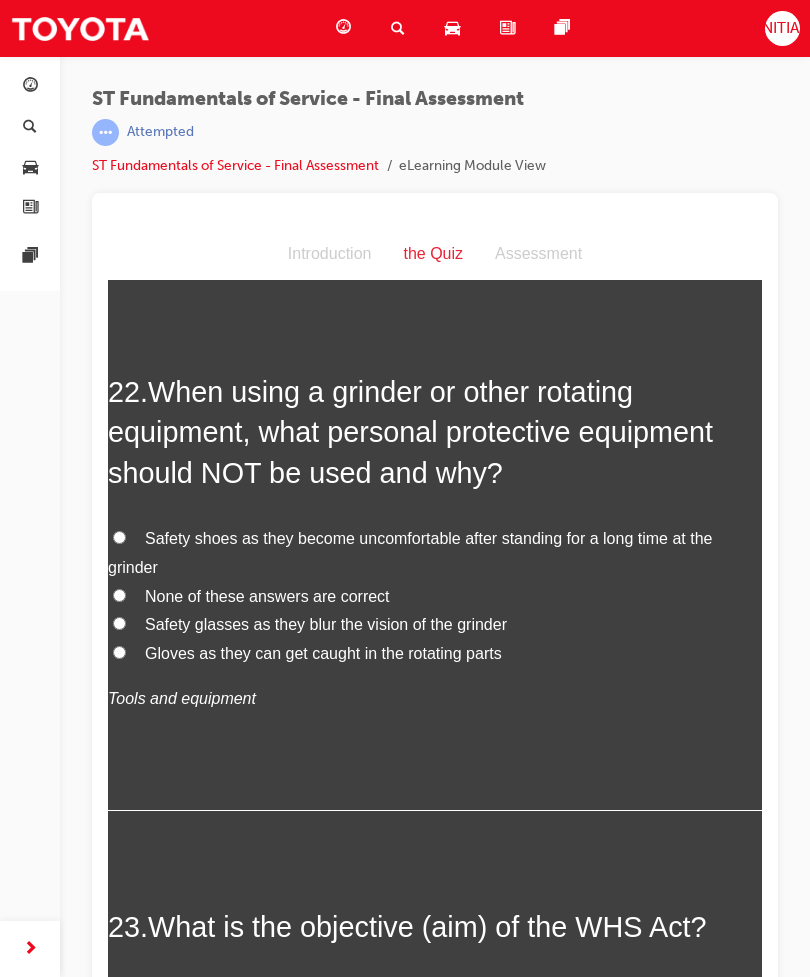 click on "None of these answers are correct" at bounding box center [435, 597] 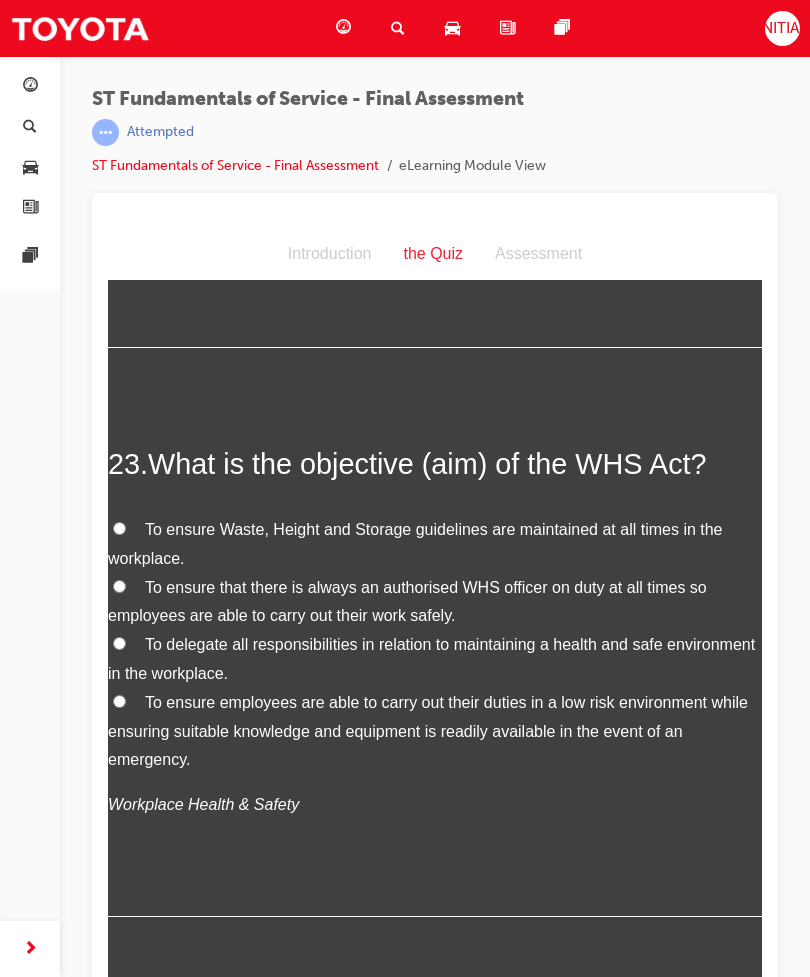 scroll, scrollTop: 10550, scrollLeft: 0, axis: vertical 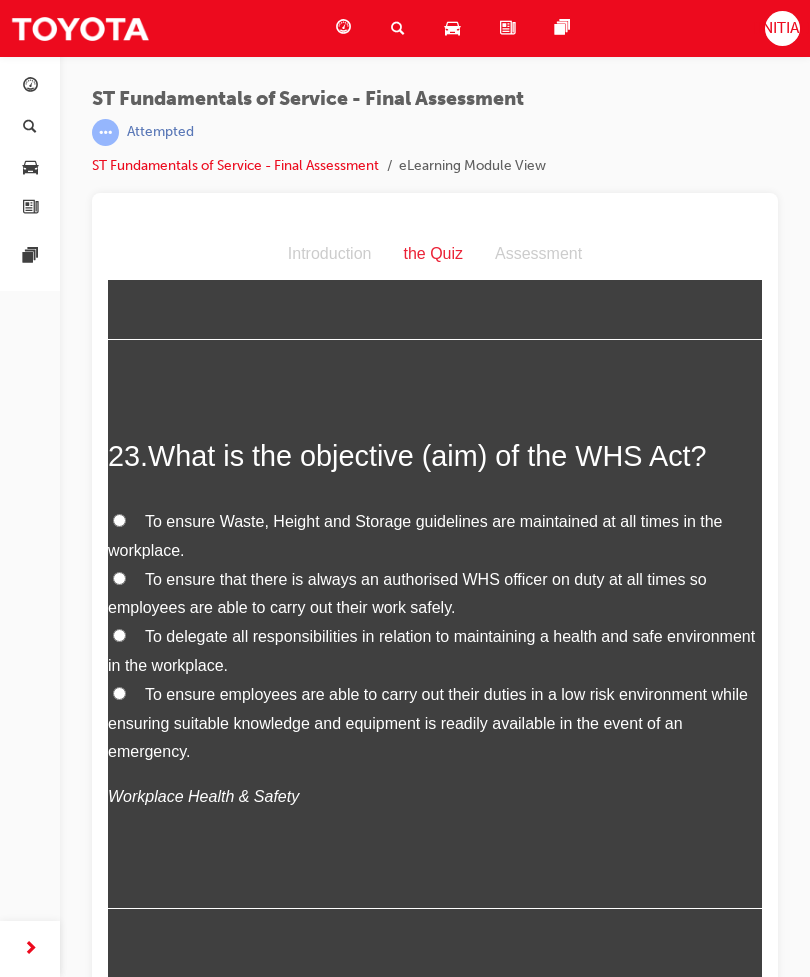 click on "To delegate all responsibilities in relation to maintaining a health and safe environment in the workplace." at bounding box center [431, 651] 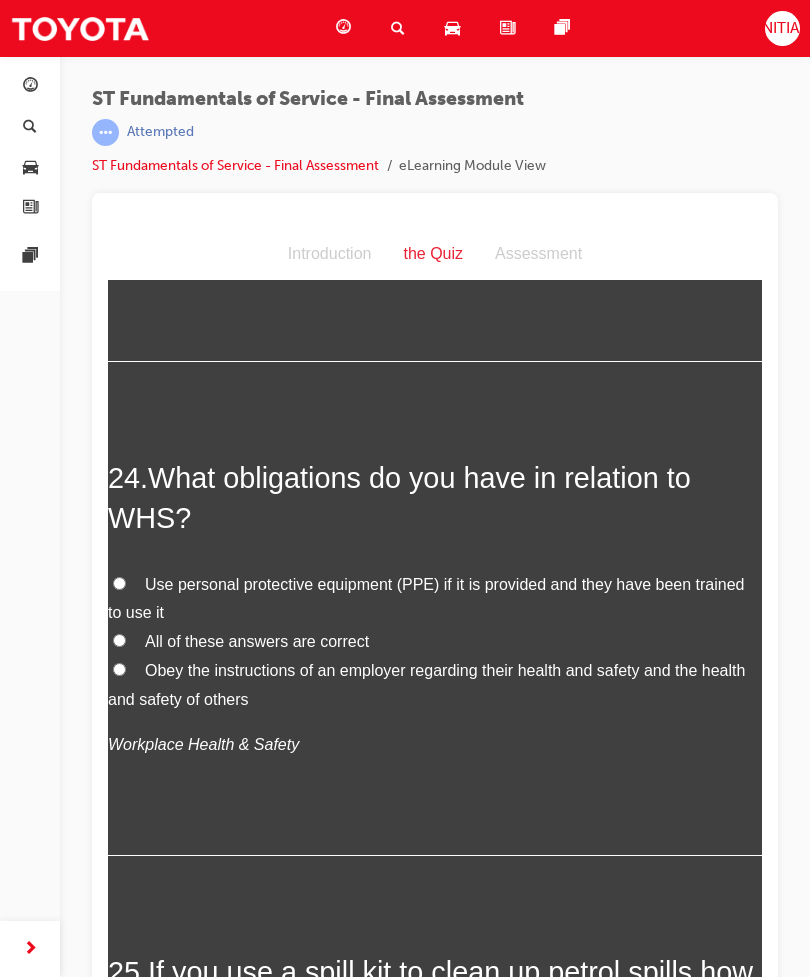 scroll, scrollTop: 11110, scrollLeft: 0, axis: vertical 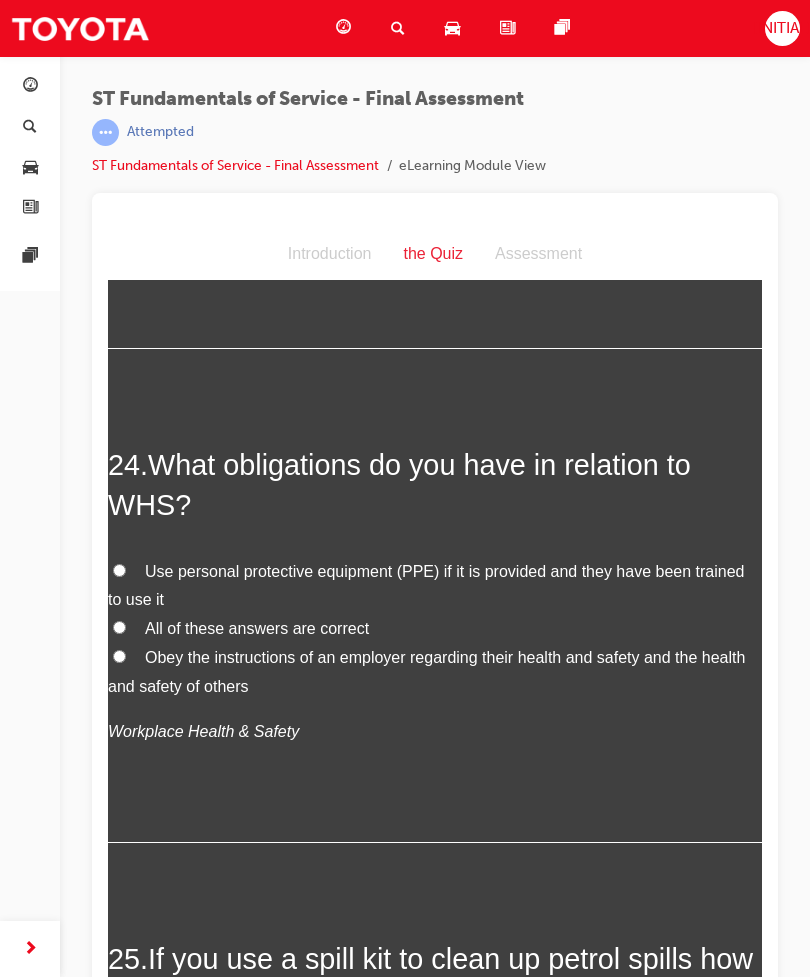 click on "Obey the instructions of an employer regarding their health and safety and the health and safety of others" at bounding box center [426, 672] 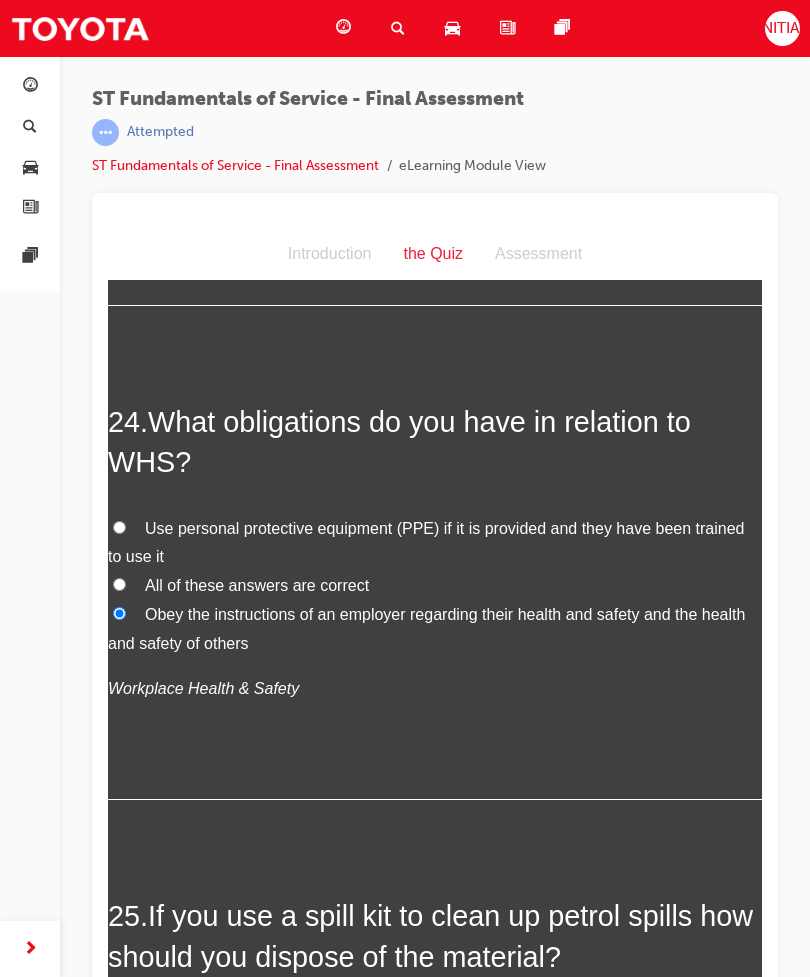 scroll, scrollTop: 11158, scrollLeft: 0, axis: vertical 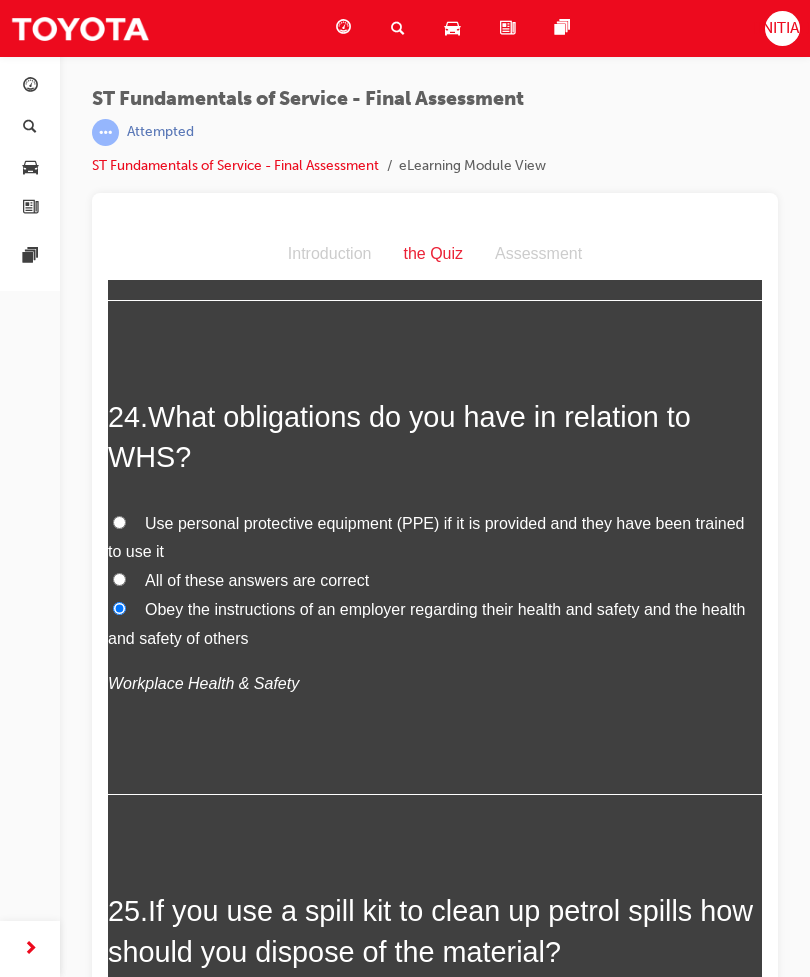 click on "All of these answers are correct" at bounding box center (435, 581) 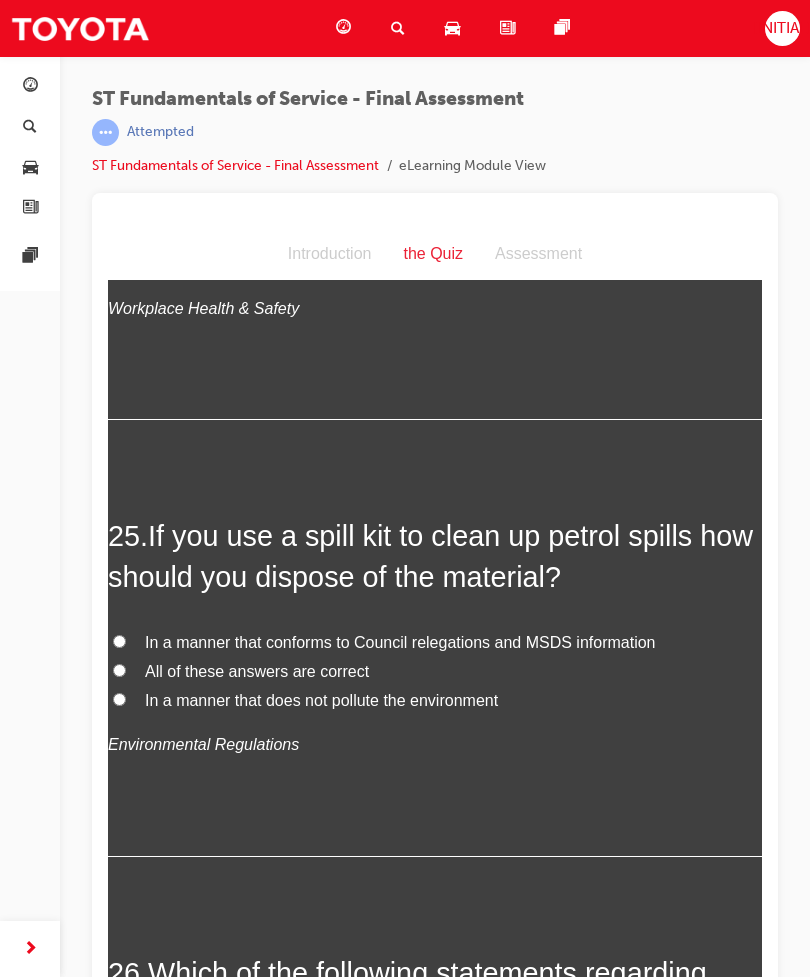 scroll, scrollTop: 11534, scrollLeft: 0, axis: vertical 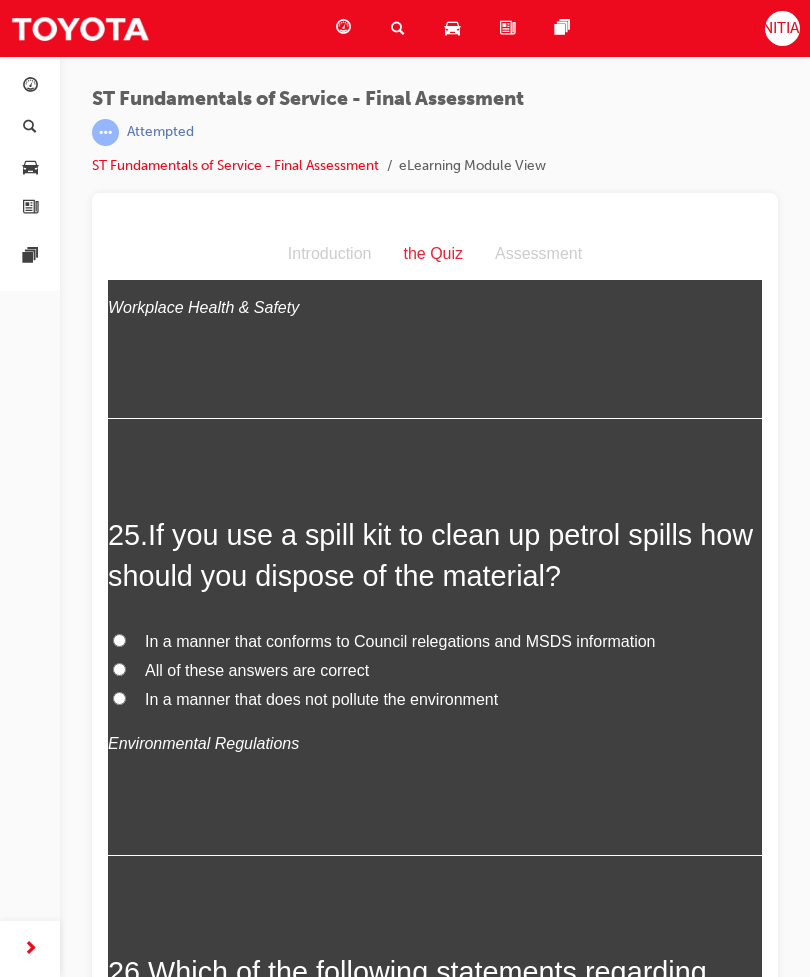click on "All of these answers are correct" at bounding box center (435, 671) 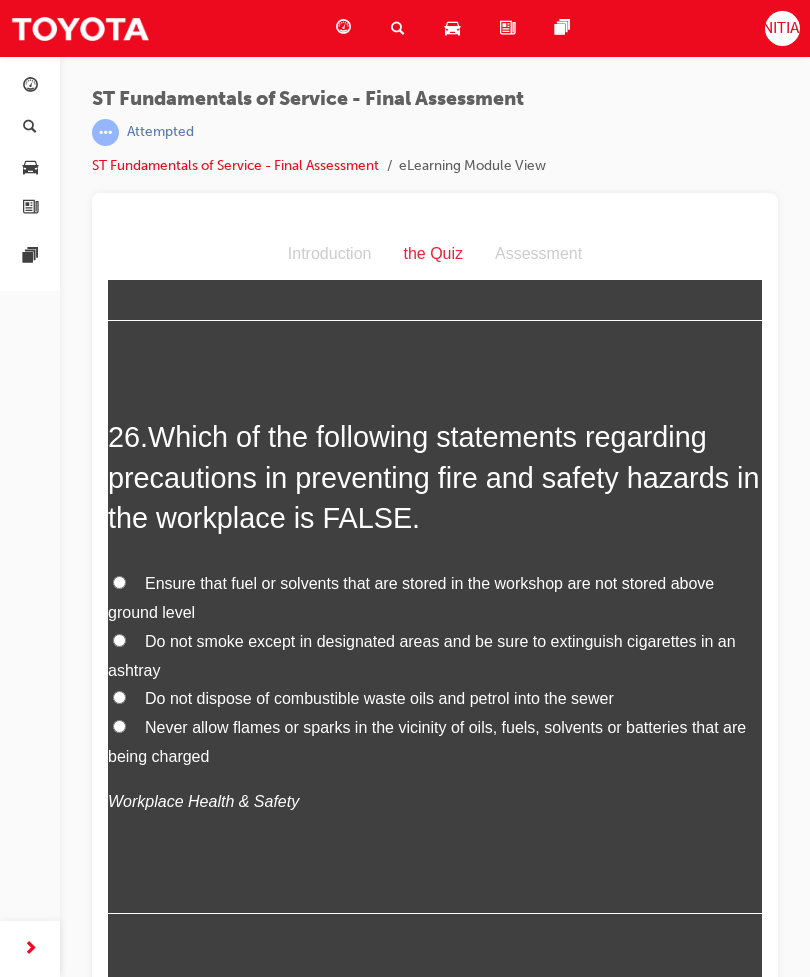 scroll, scrollTop: 12070, scrollLeft: 0, axis: vertical 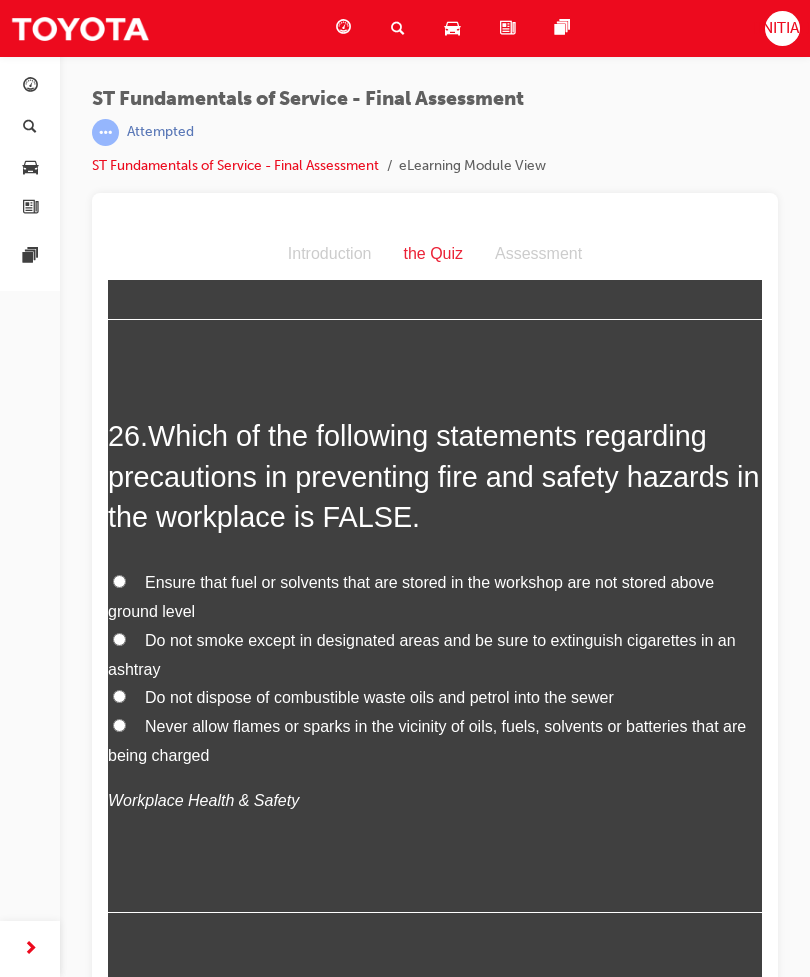 click on "Ensure that fuel or solvents that are stored in the workshop are not stored above ground level" at bounding box center [411, 597] 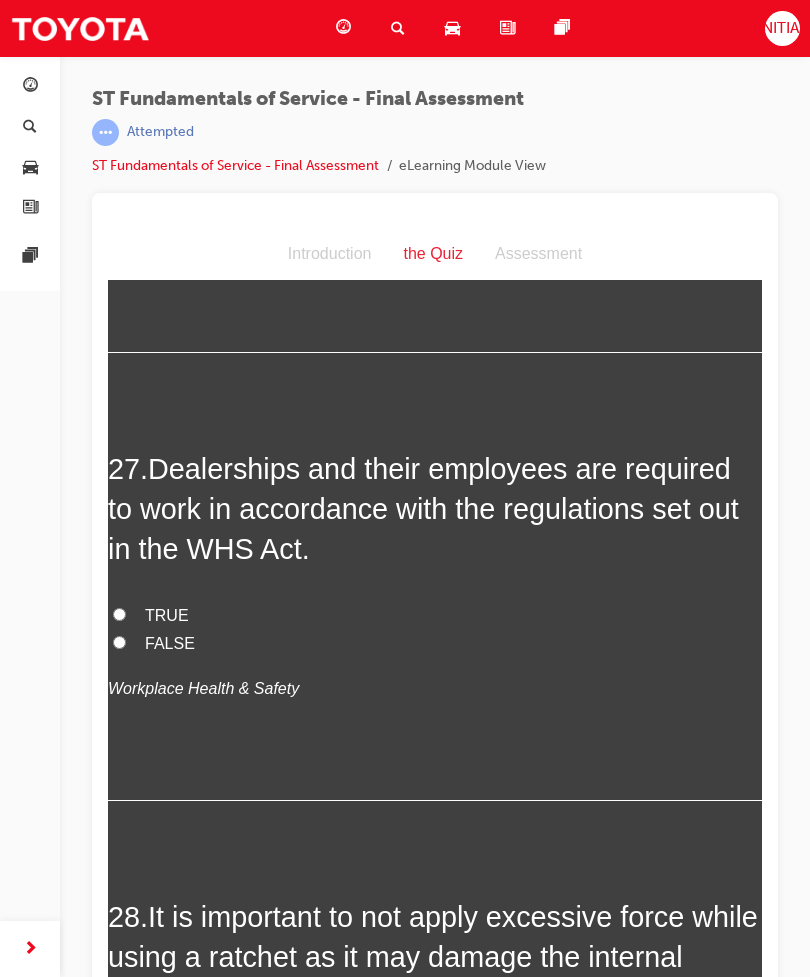 scroll, scrollTop: 12635, scrollLeft: 0, axis: vertical 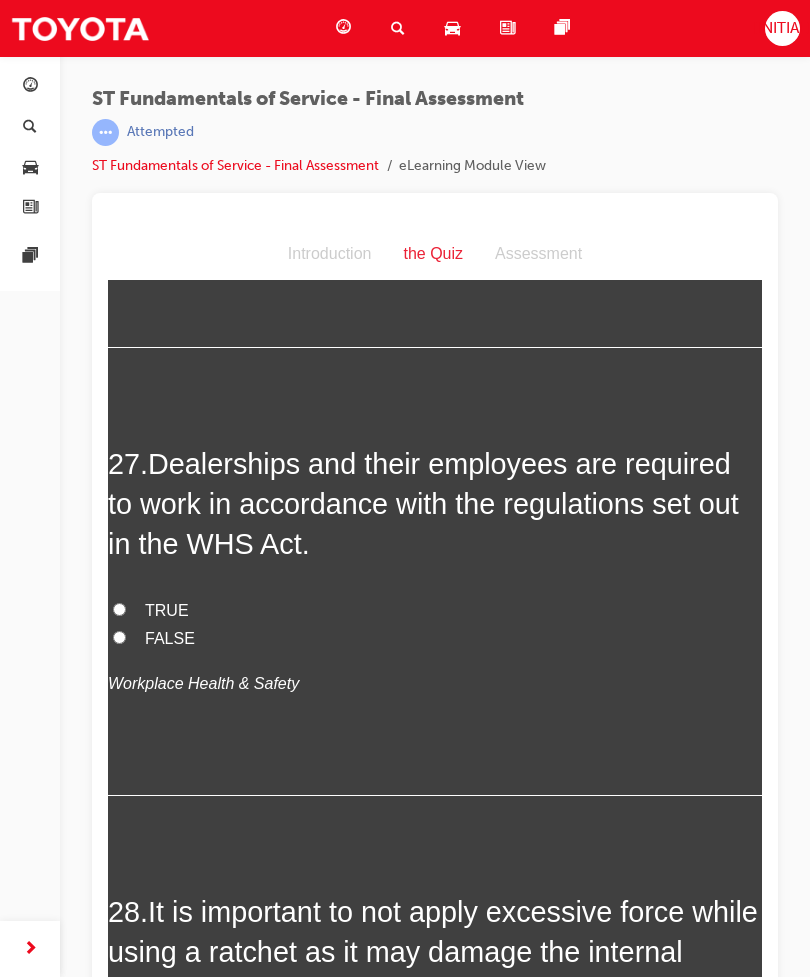 click on "TRUE" at bounding box center (435, 611) 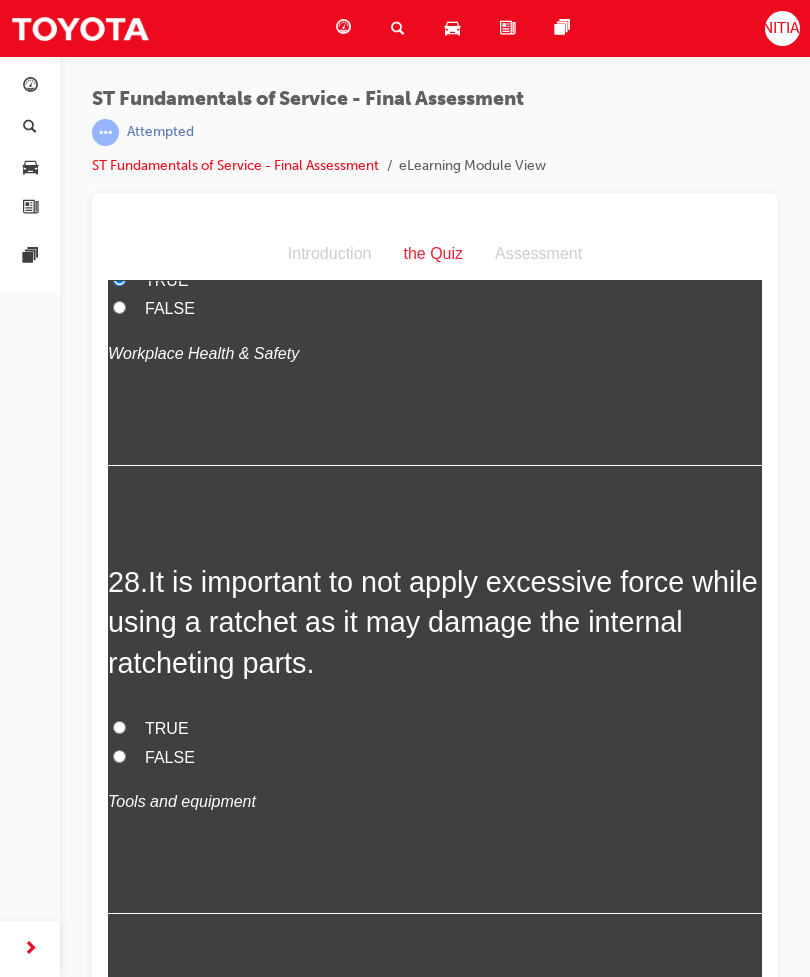 scroll, scrollTop: 12968, scrollLeft: 0, axis: vertical 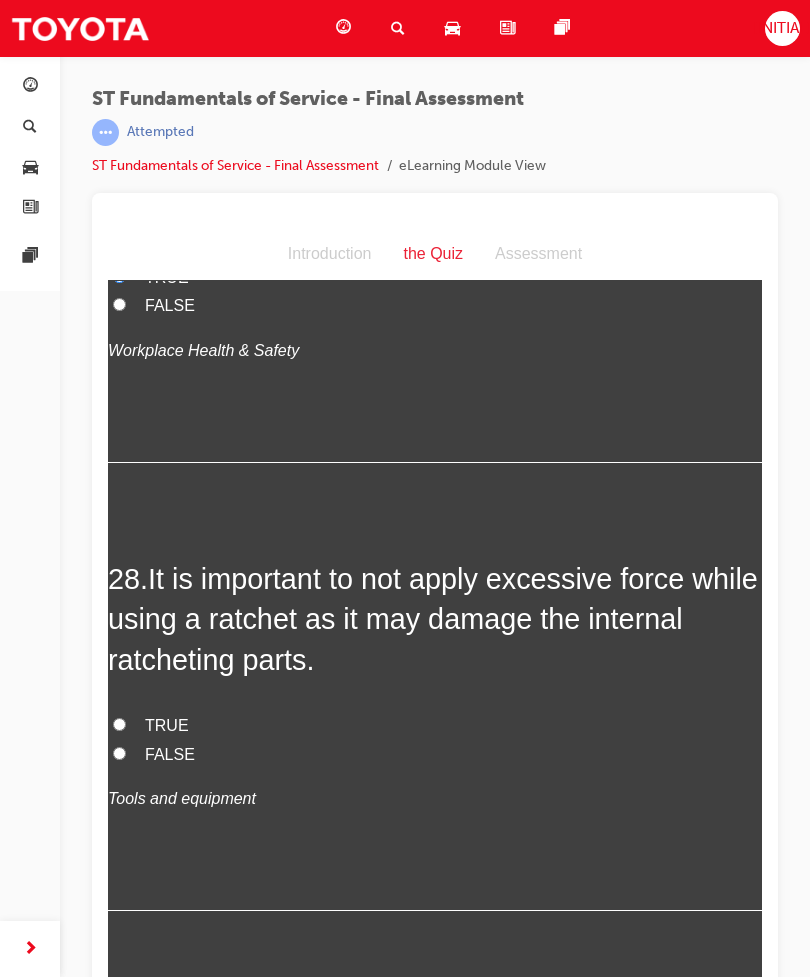 click on "[NUMBER] . It is important to not apply excessive force while using a ratchet as it may damage the internal ratcheting parts. TRUE FALSE
Tools and equipment" at bounding box center (435, 735) 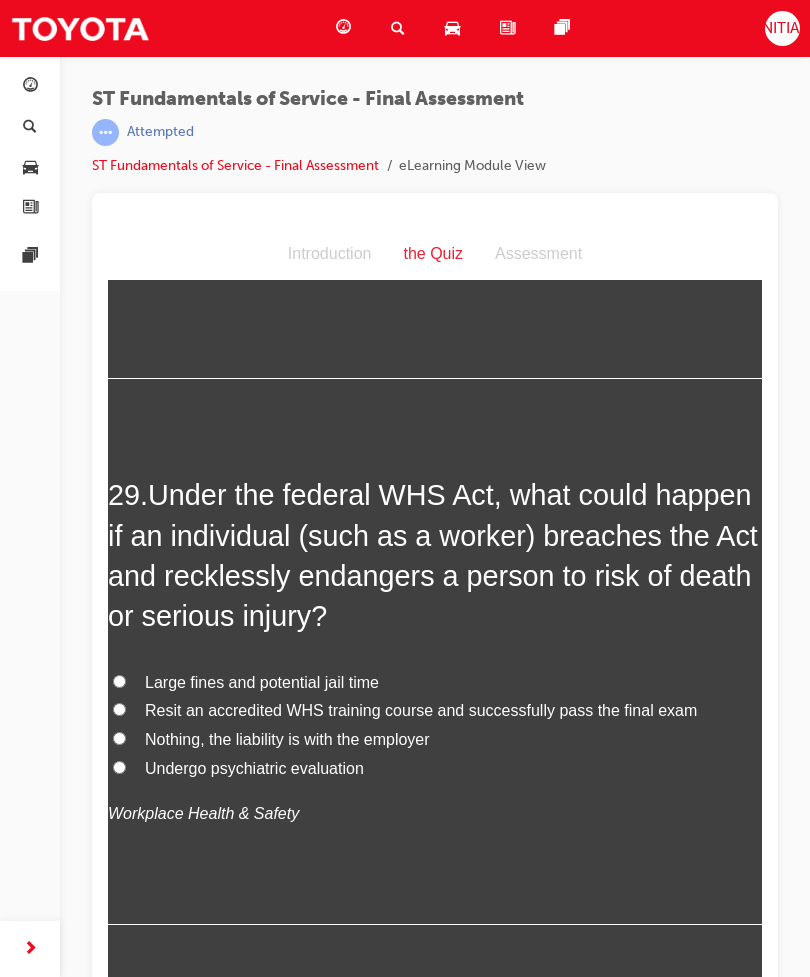 scroll, scrollTop: 13506, scrollLeft: 0, axis: vertical 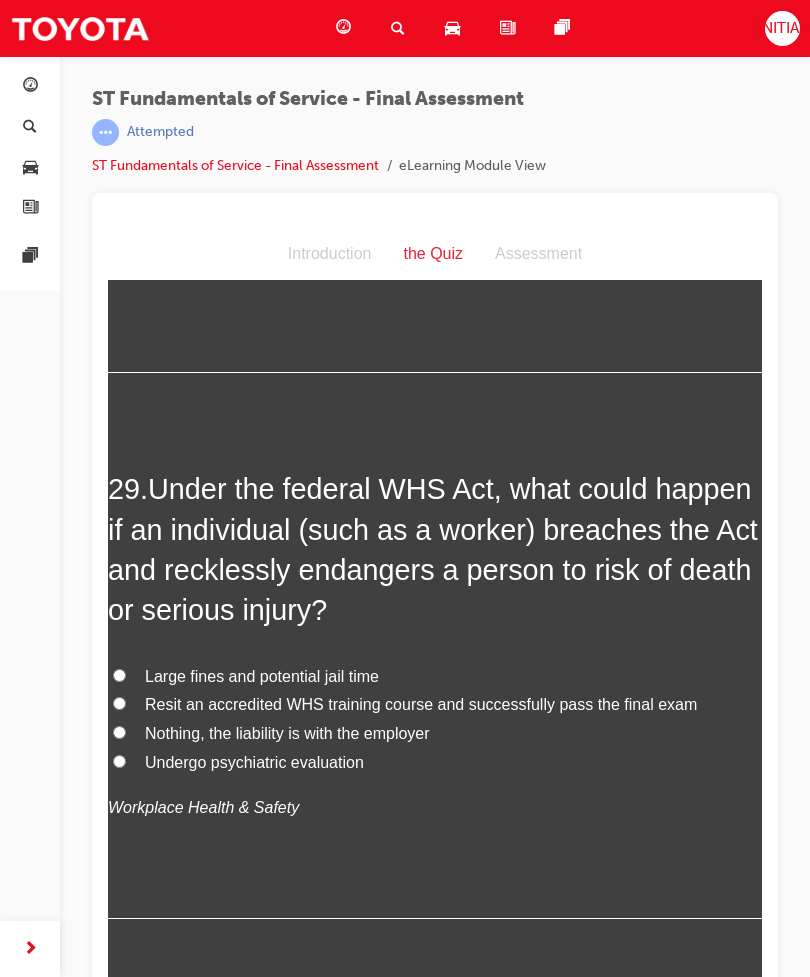 click on "Undergo psychiatric evaluation" at bounding box center (435, 763) 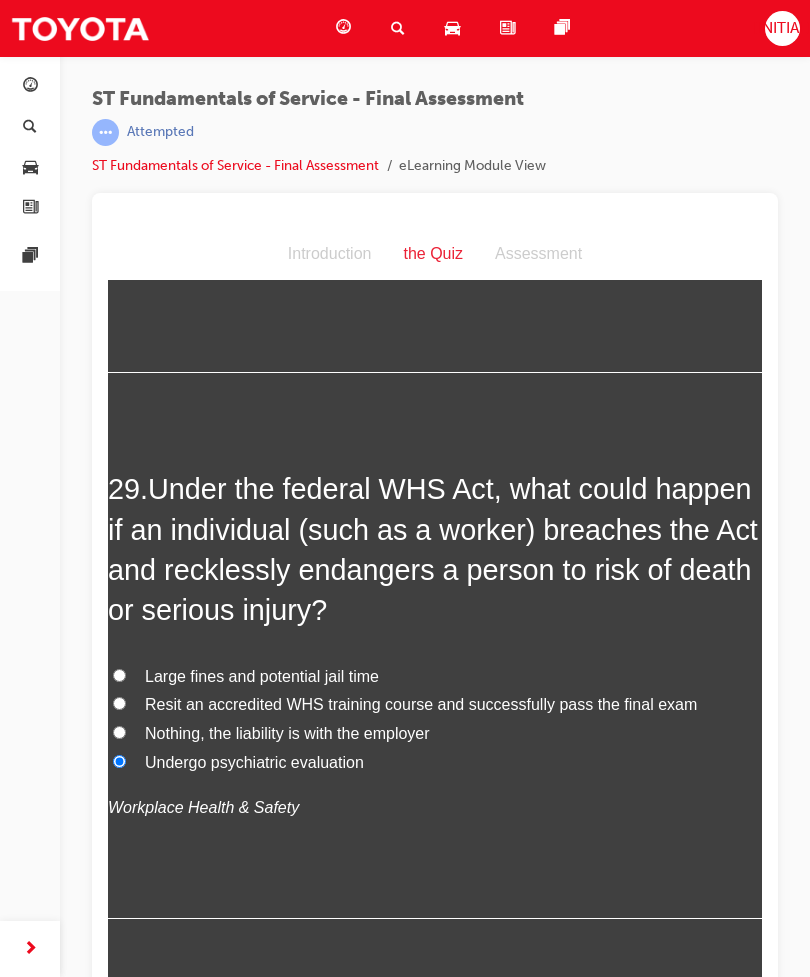 click on "Large fines and potential jail time" at bounding box center [435, 677] 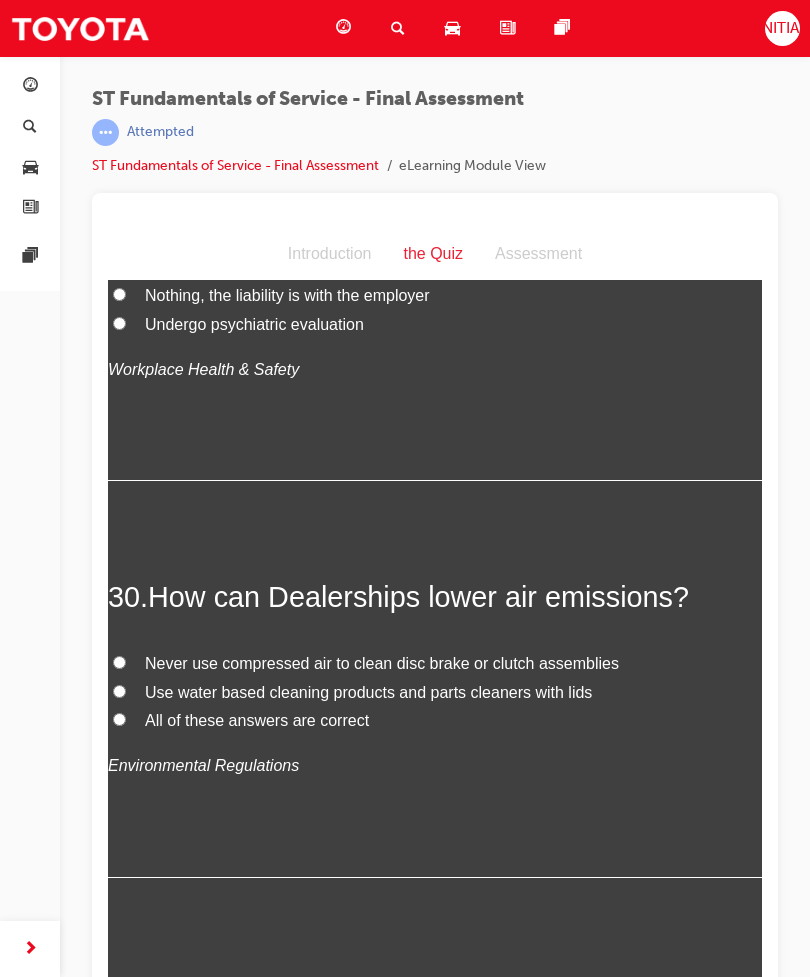 scroll, scrollTop: 13945, scrollLeft: 0, axis: vertical 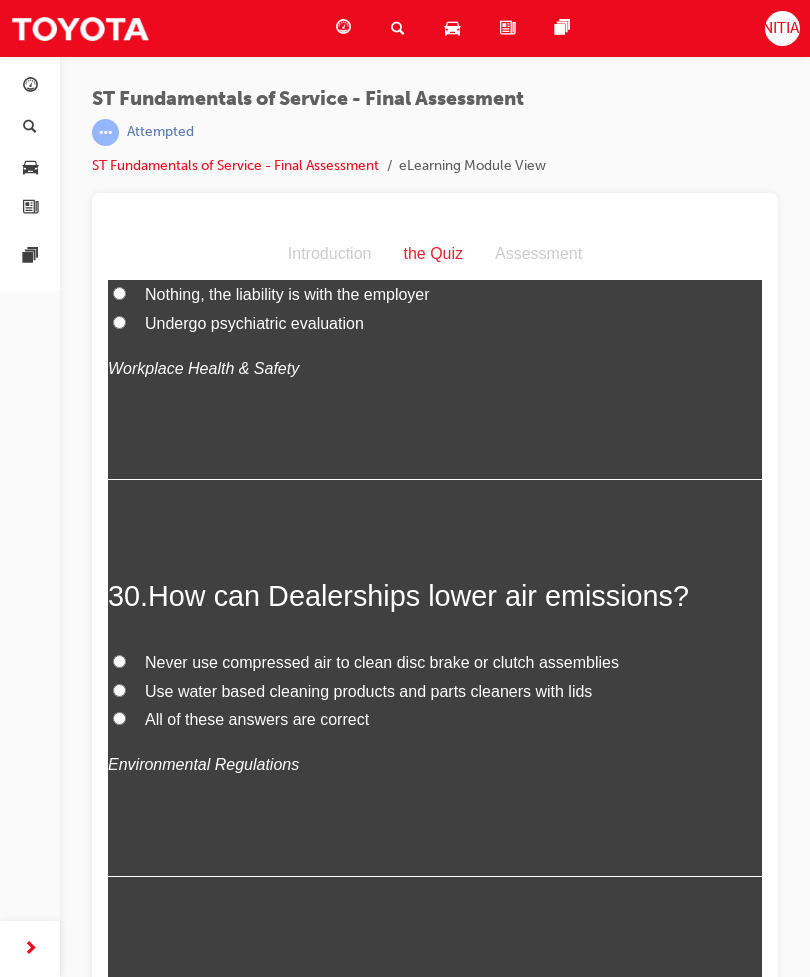click on "All of these answers are correct" at bounding box center (435, 720) 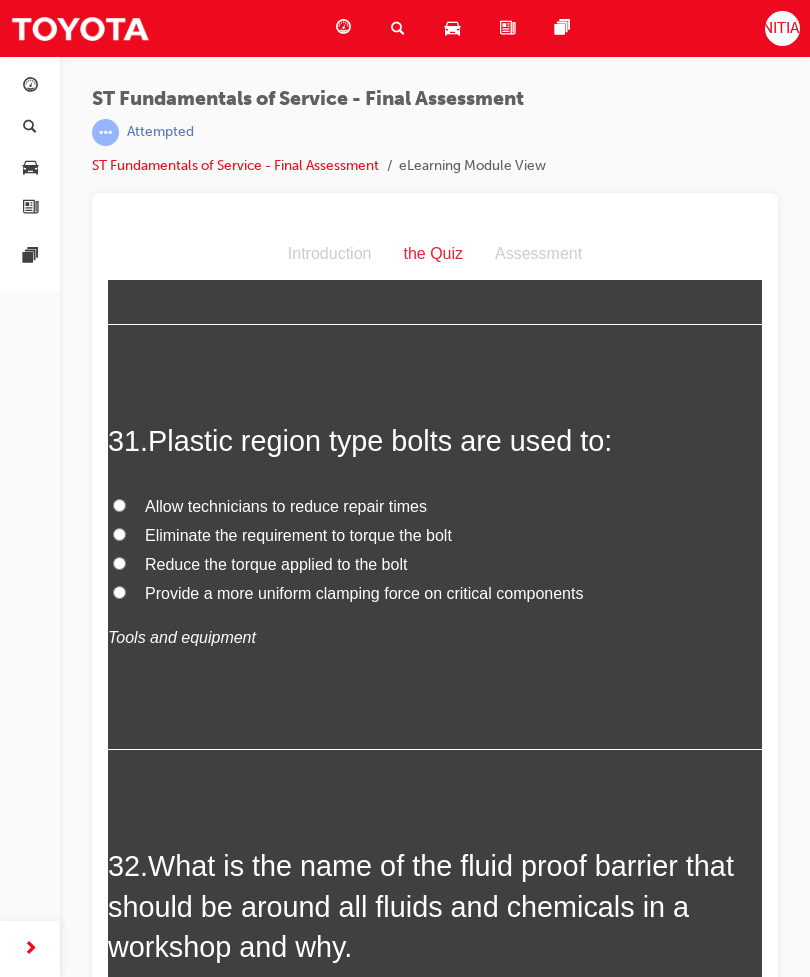 scroll, scrollTop: 14501, scrollLeft: 0, axis: vertical 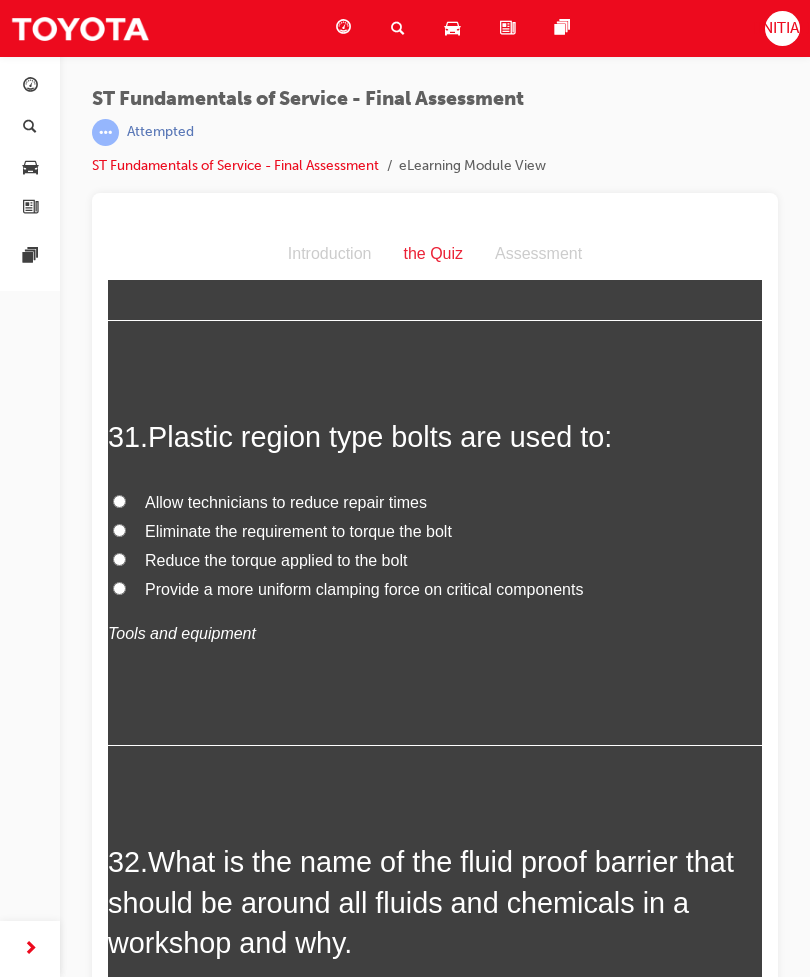 click on "Provide a more uniform clamping force on critical components" at bounding box center (435, 590) 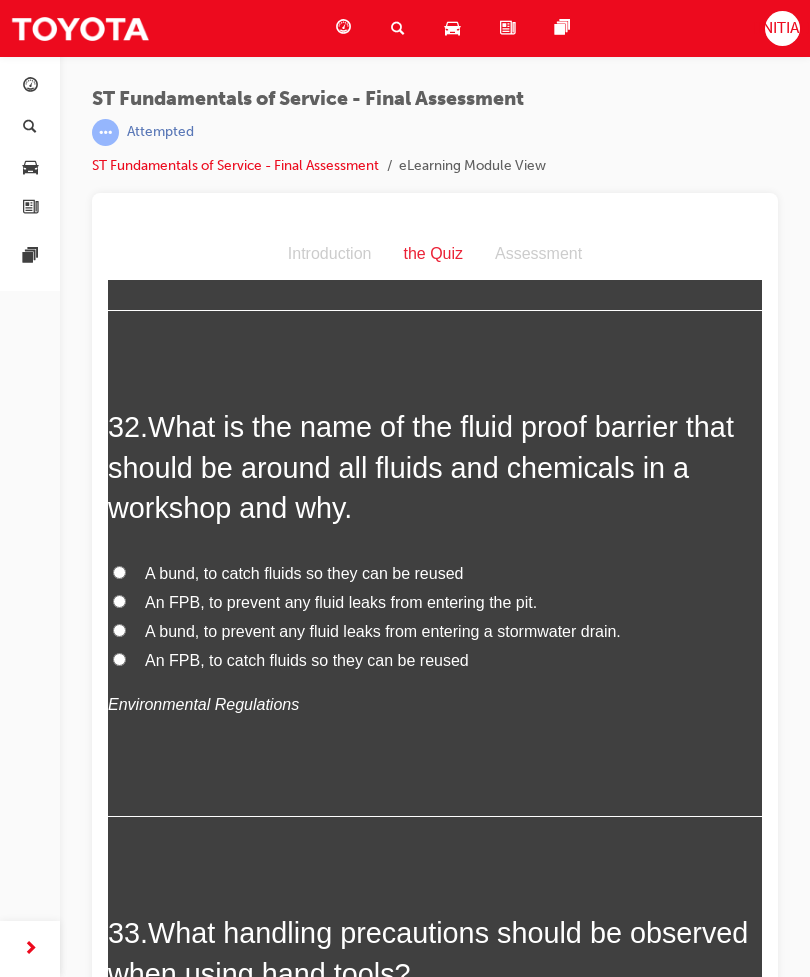 scroll, scrollTop: 14937, scrollLeft: 0, axis: vertical 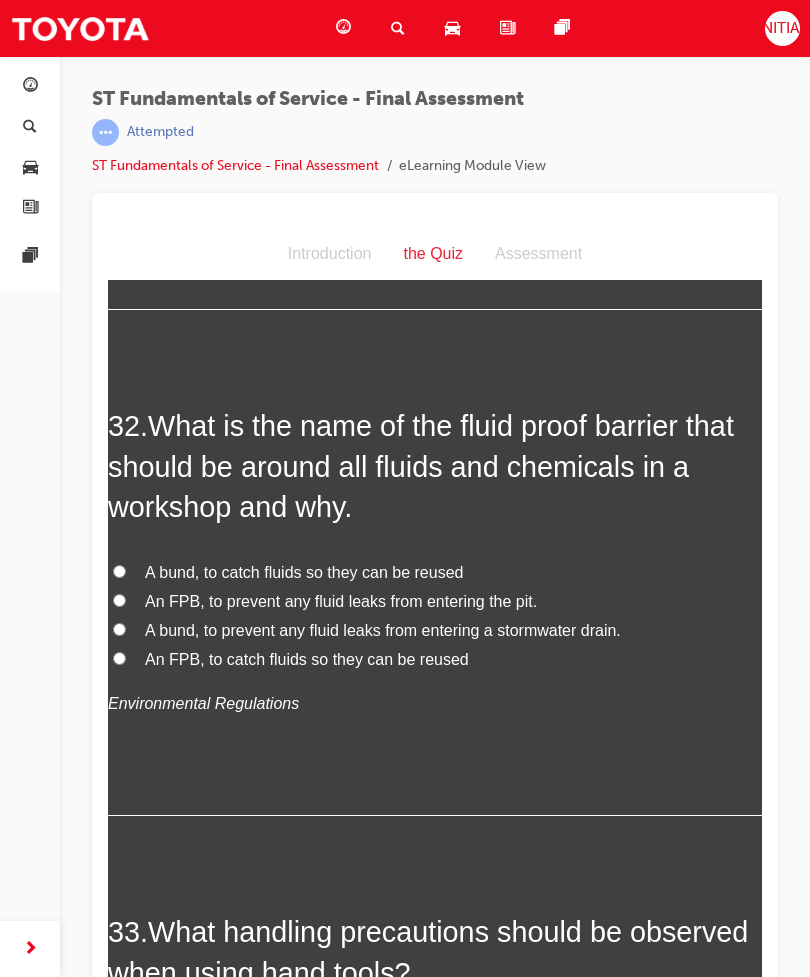 click on "A bund, to prevent any fluid leaks from entering a stormwater drain." at bounding box center (383, 630) 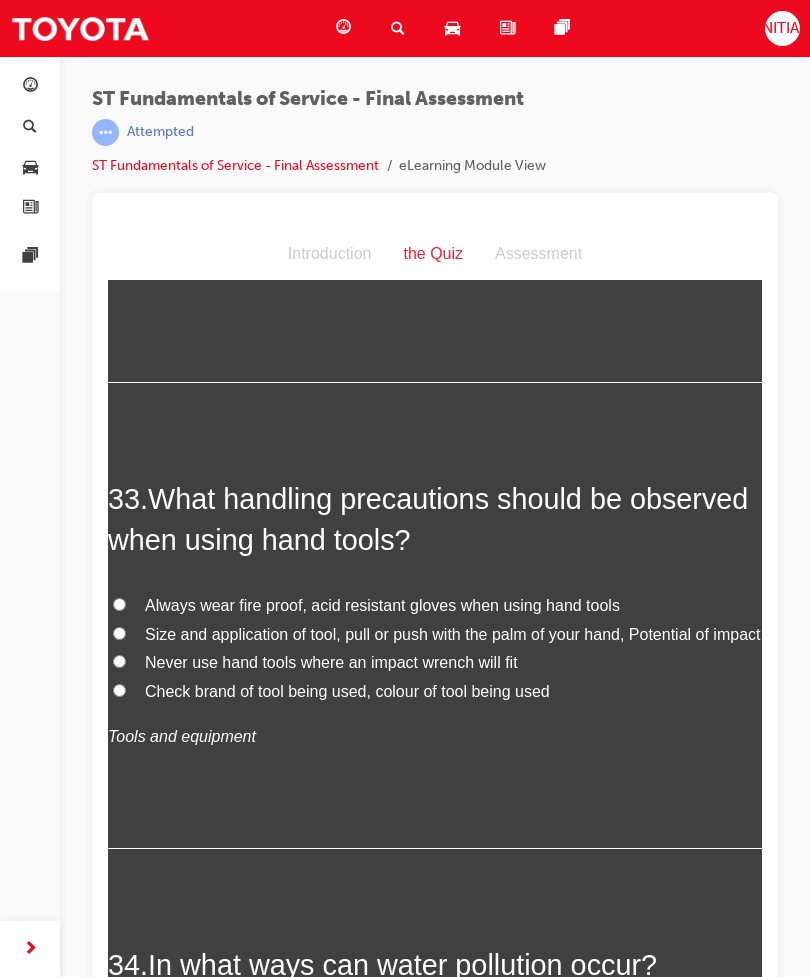 scroll, scrollTop: 15371, scrollLeft: 0, axis: vertical 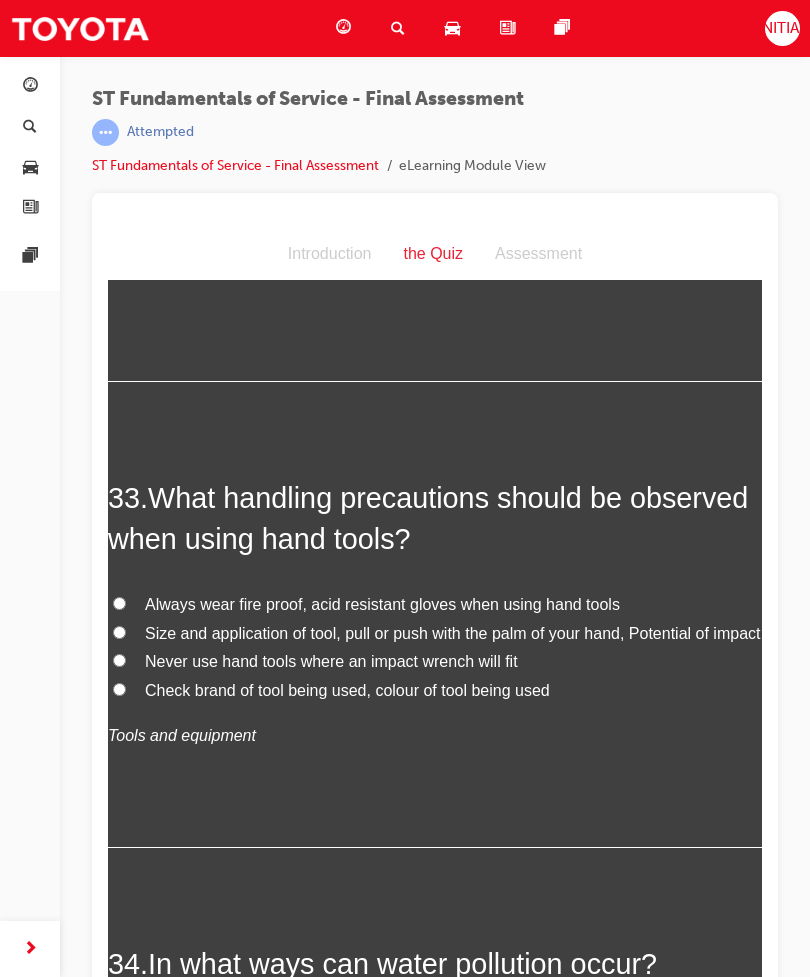 click on "Size and application of tool, pull or push with the palm of your hand, Potential of impact" at bounding box center [452, 633] 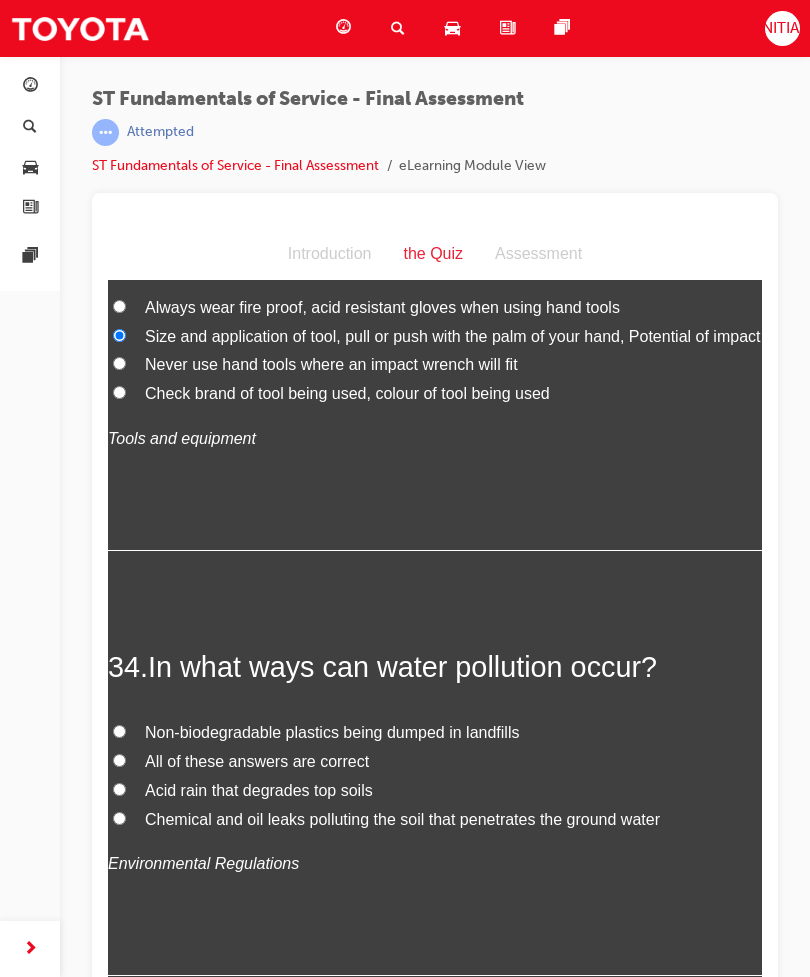 scroll, scrollTop: 15667, scrollLeft: 0, axis: vertical 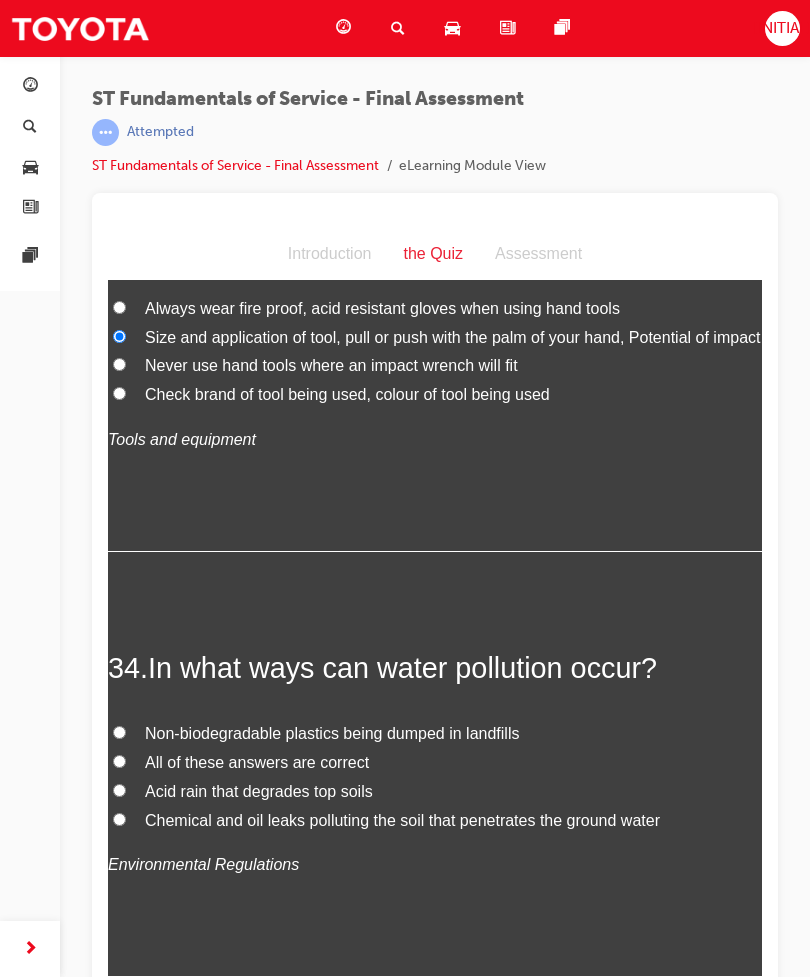 click on "Chemical and oil leaks polluting the soil that penetrates the ground water" at bounding box center (435, 821) 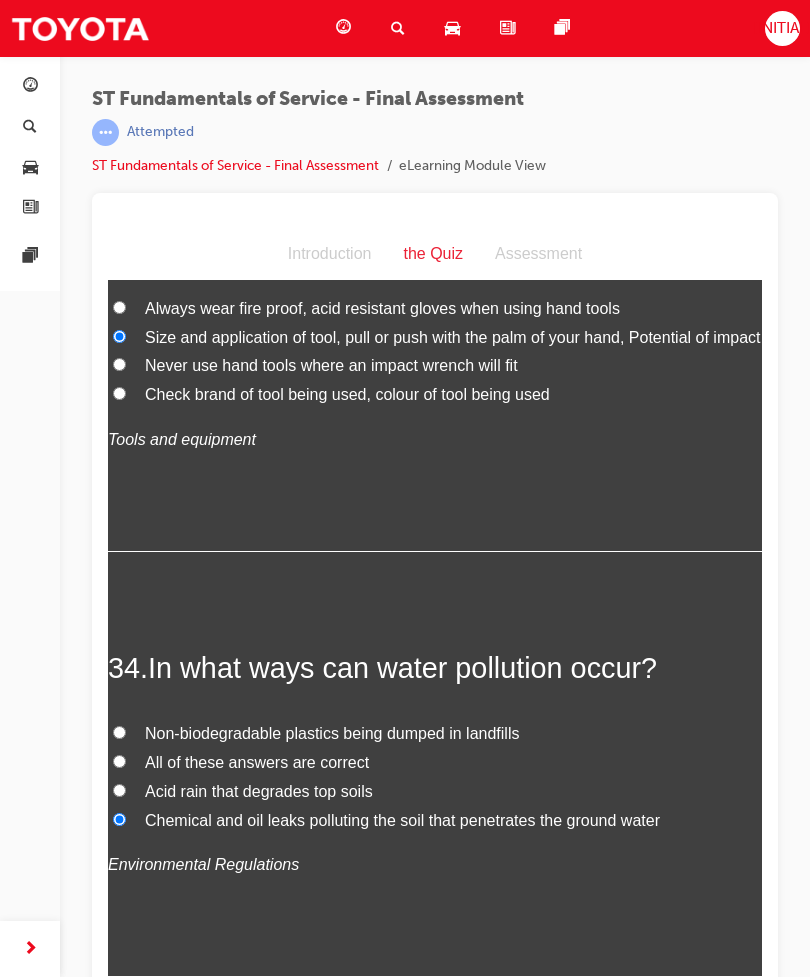 scroll, scrollTop: 26, scrollLeft: 0, axis: vertical 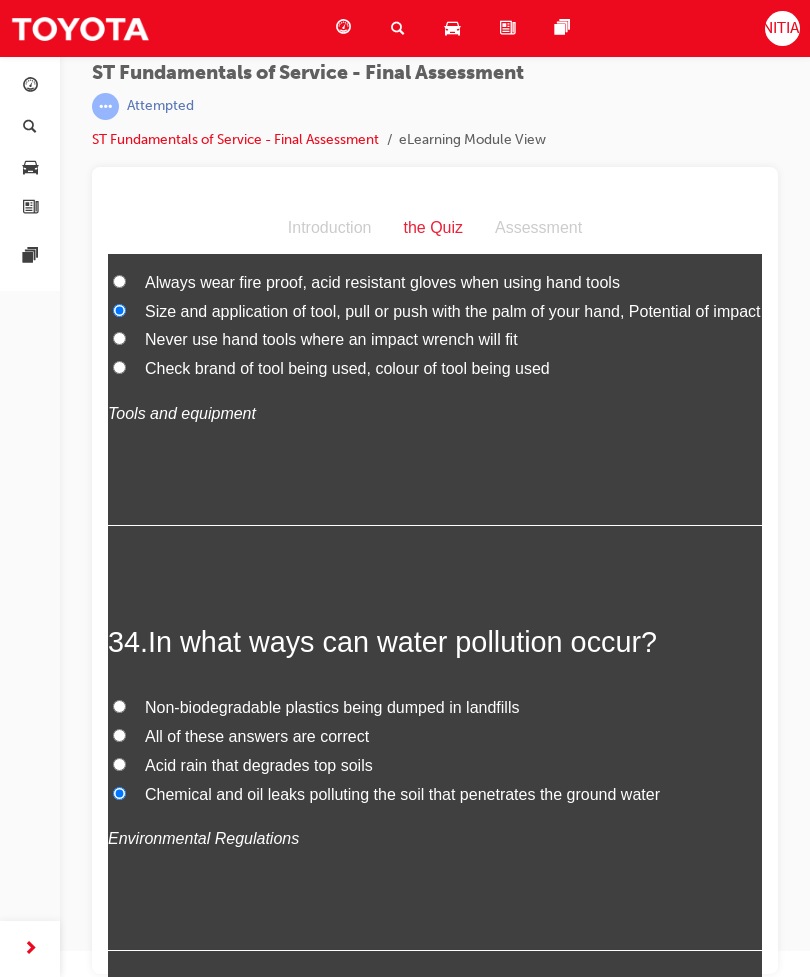 click on "Submit Answers" at bounding box center [433, 1075] 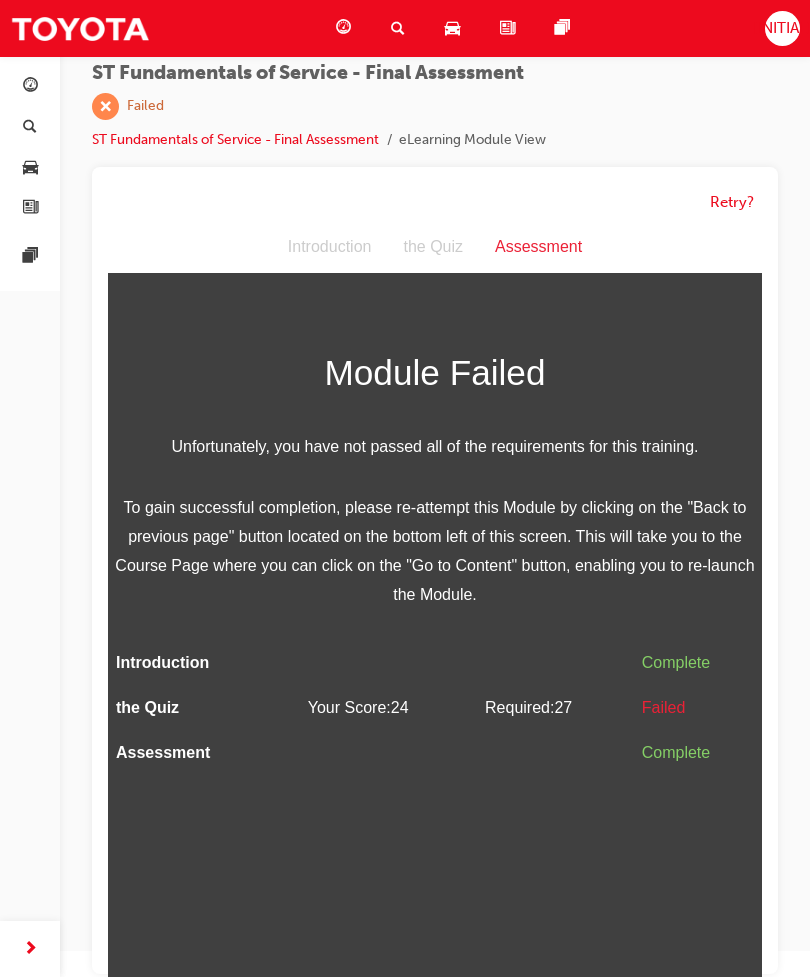 click on "Introduction" at bounding box center (330, 246) 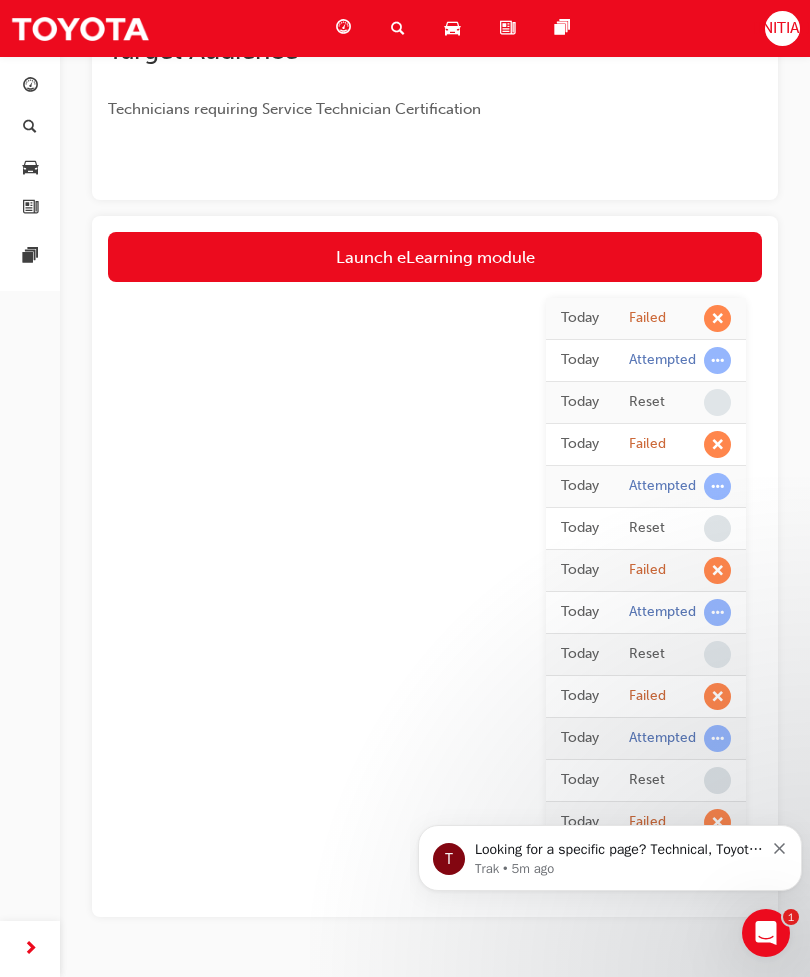 scroll, scrollTop: 523, scrollLeft: 0, axis: vertical 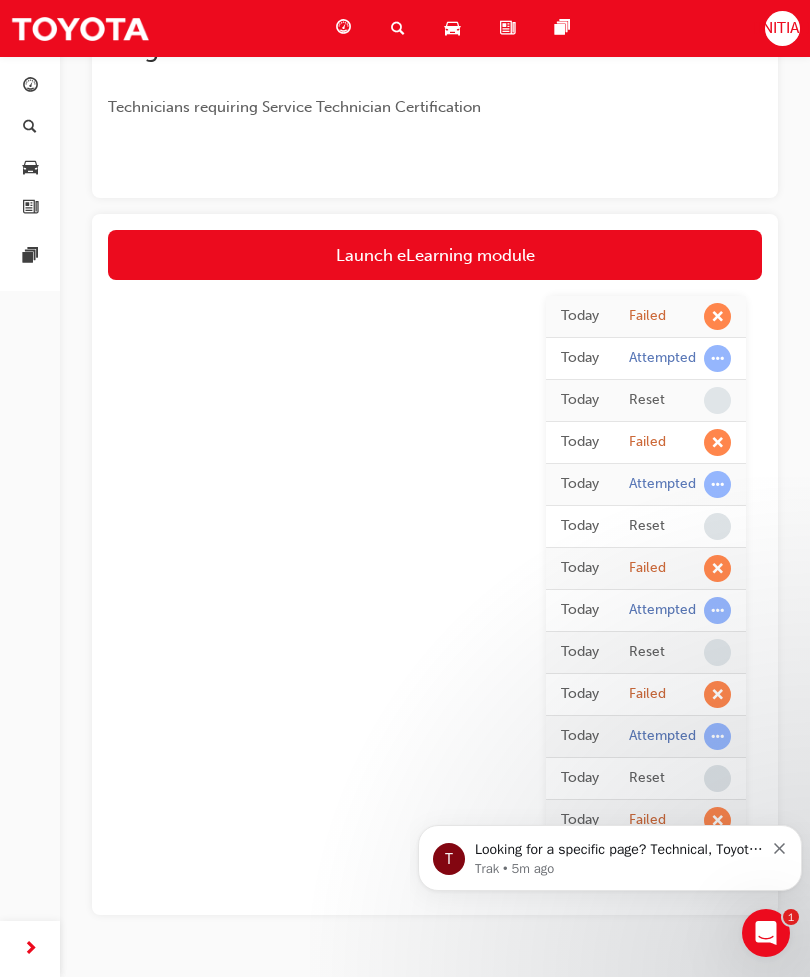 click on "Failed" at bounding box center (680, 821) 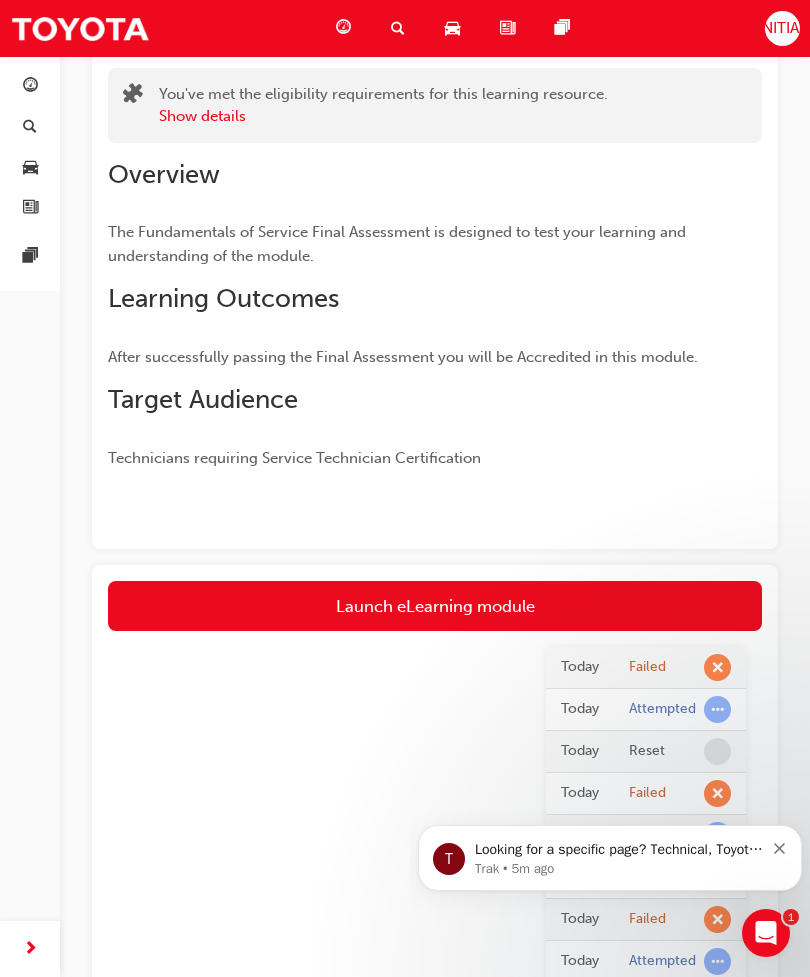 scroll, scrollTop: 171, scrollLeft: 0, axis: vertical 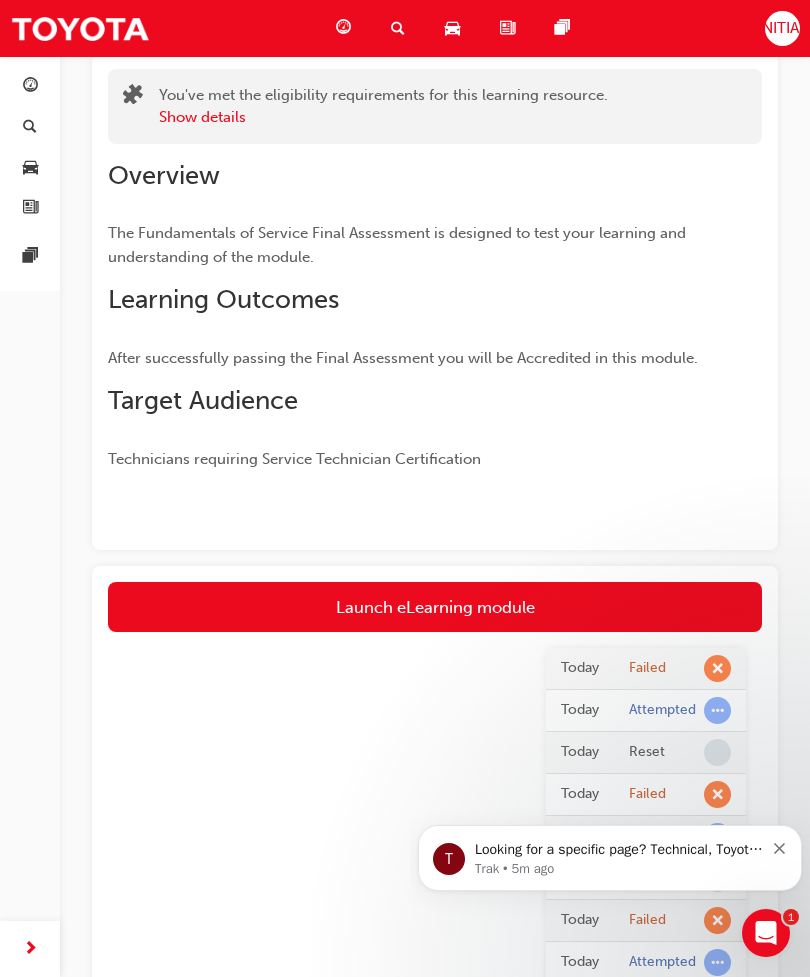 click at bounding box center [717, 668] 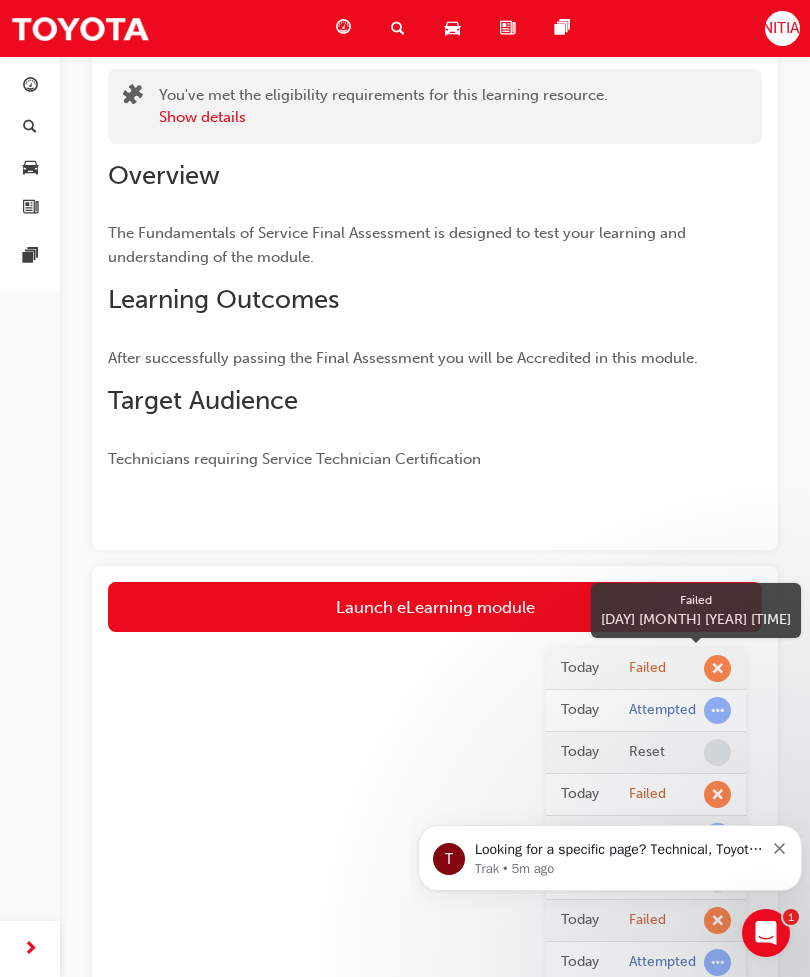 click at bounding box center [717, 668] 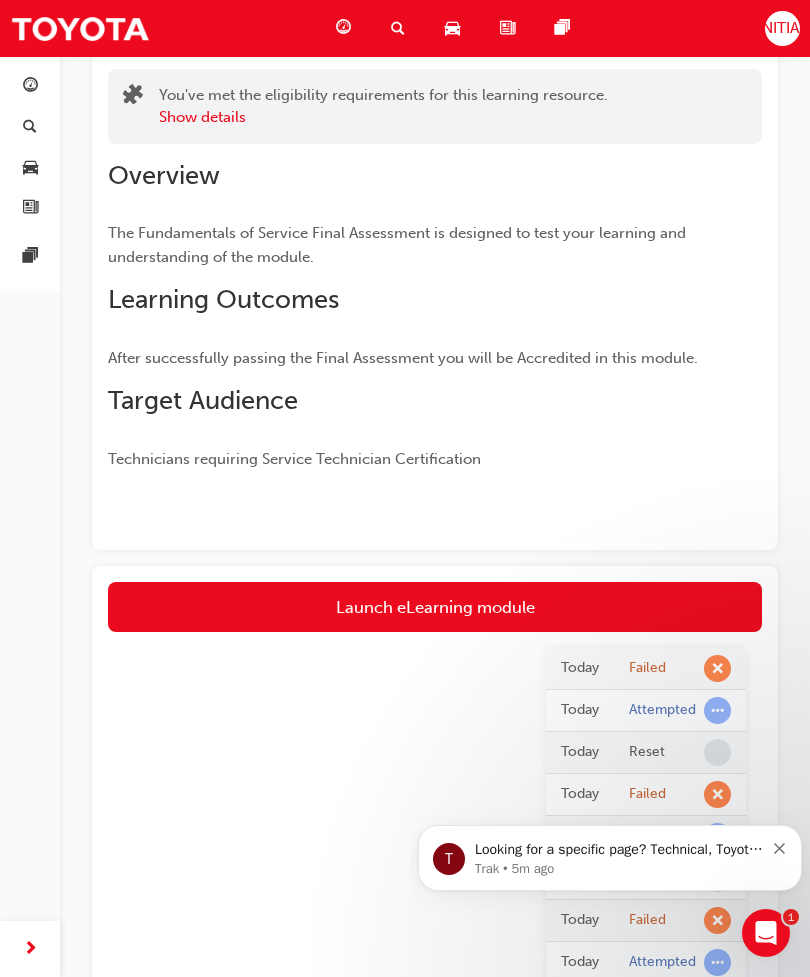 click on "Today Failed Today Attempted Today Reset Today Failed Today Attempted Today Reset Today Failed Today Attempted Today Reset Today Failed Today Attempted" at bounding box center (435, 941) 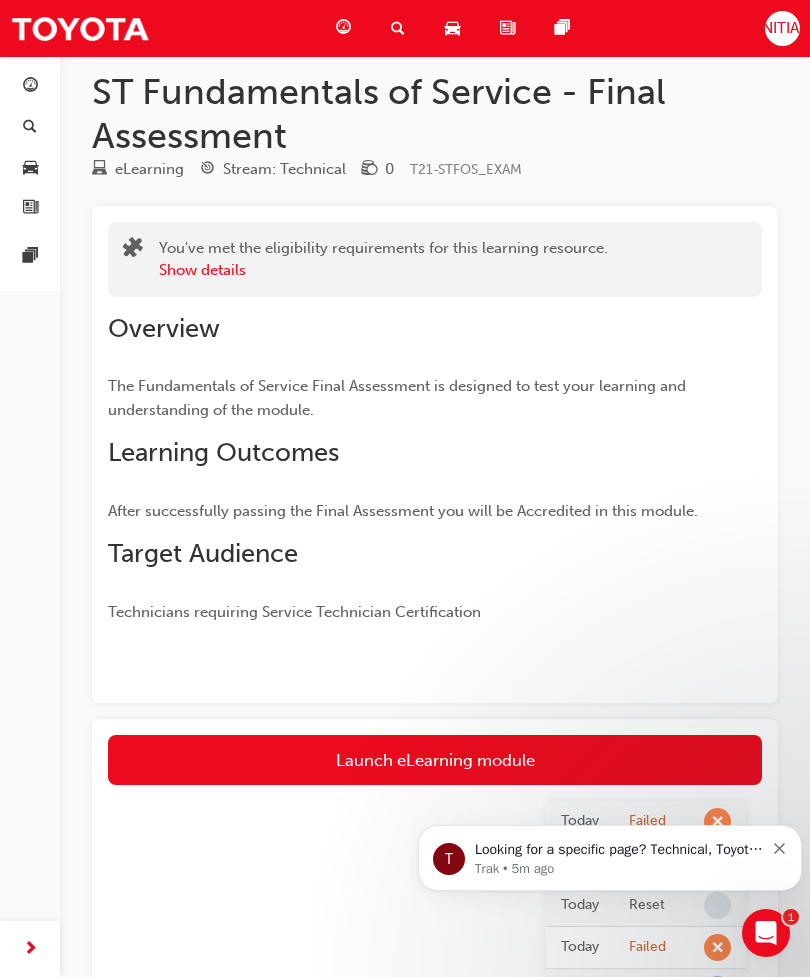 scroll, scrollTop: 0, scrollLeft: 0, axis: both 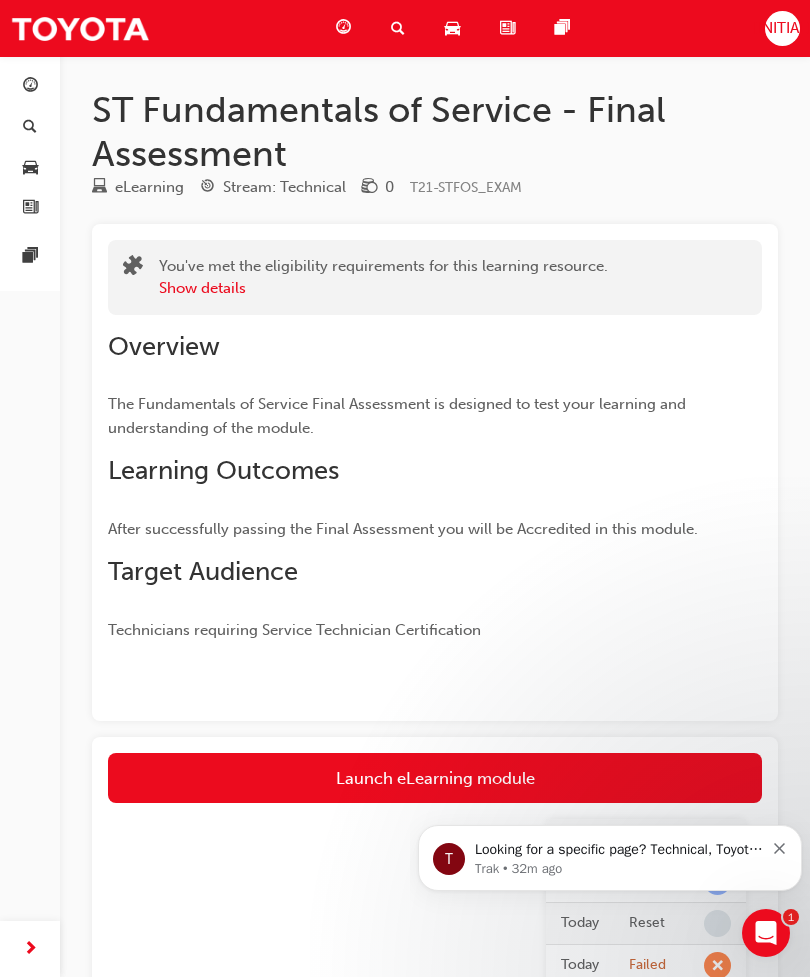 click on "[INITIAL]" at bounding box center [782, 28] 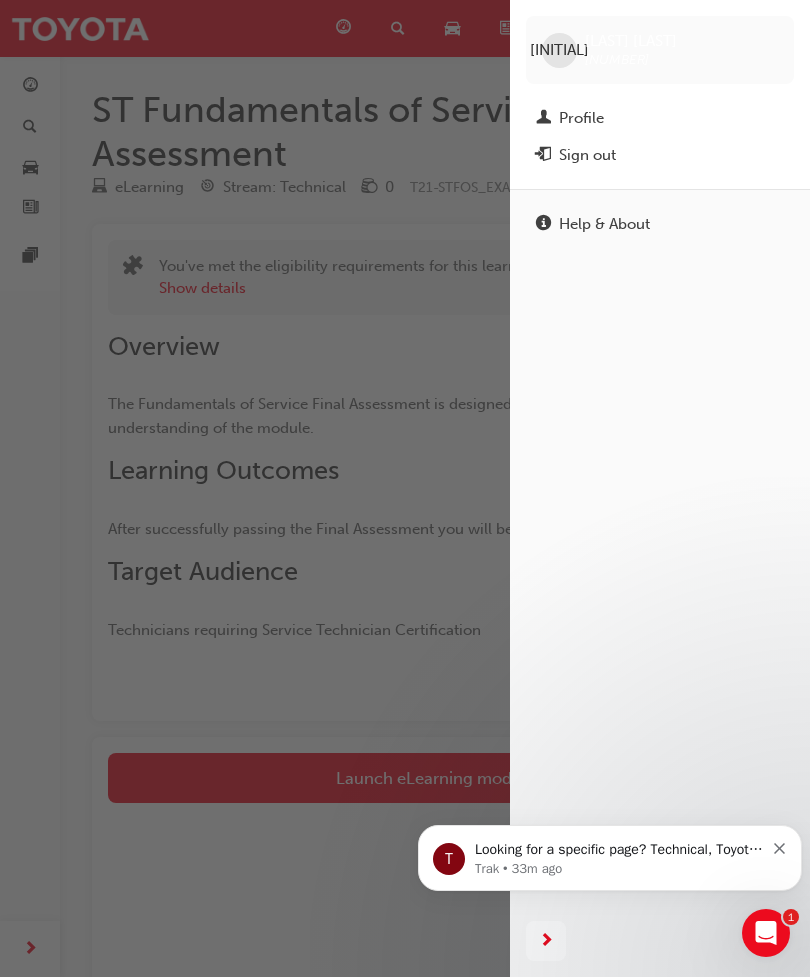 click on "Profile" at bounding box center (660, 118) 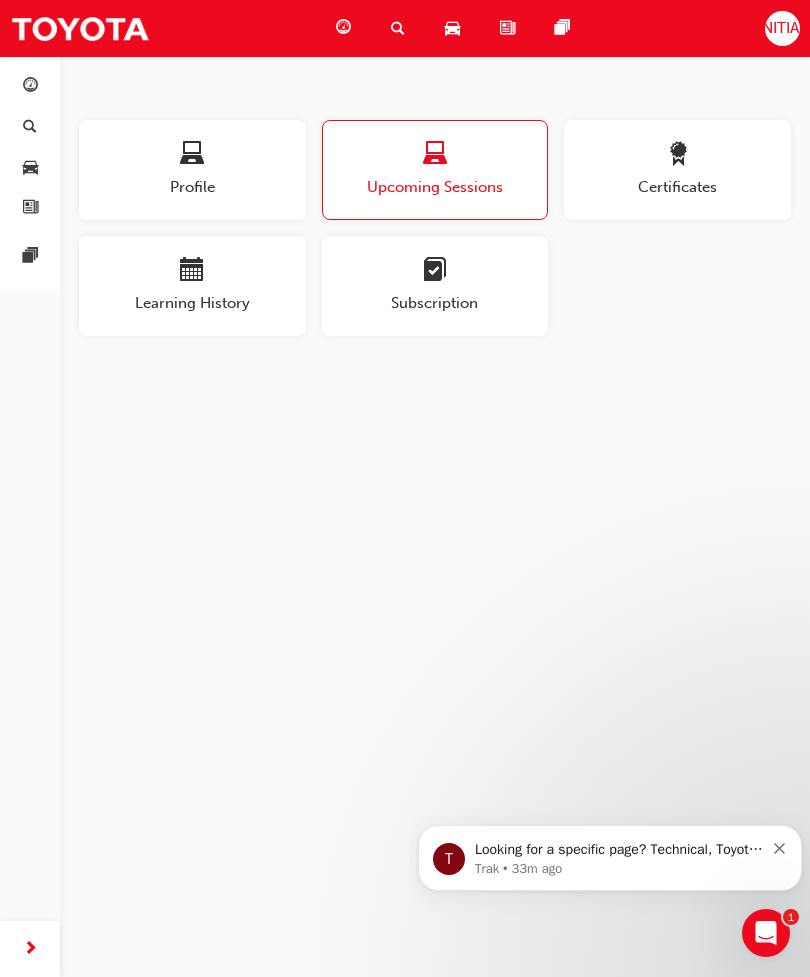 click on "Upcoming Sessions" at bounding box center [435, 187] 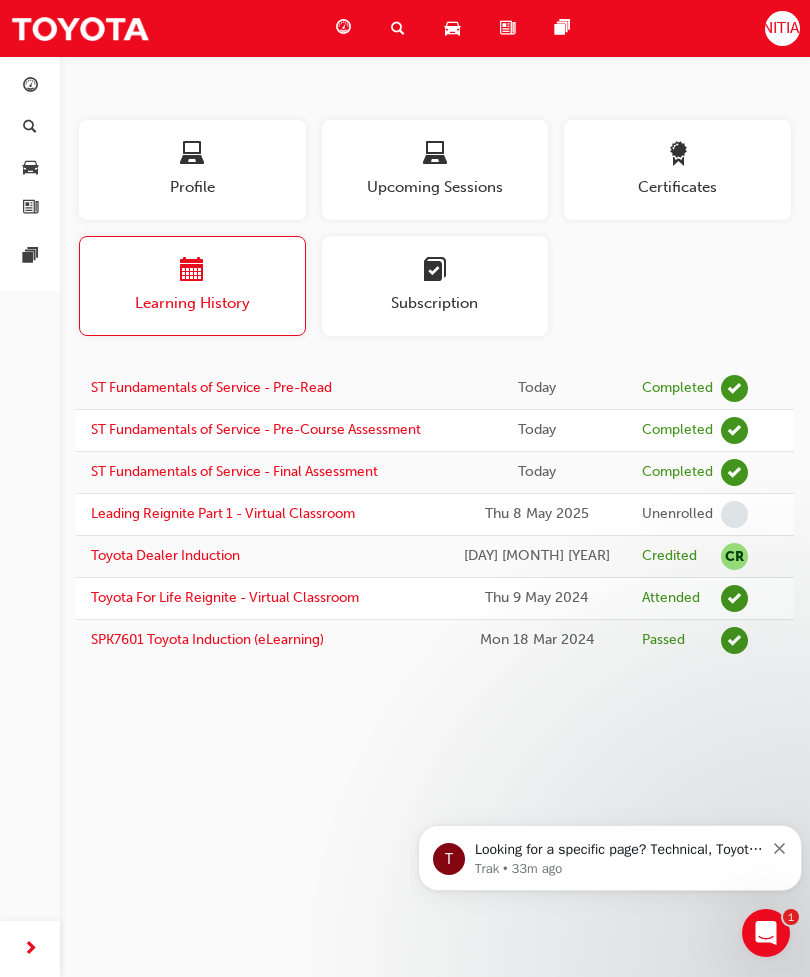 click on "Completed" at bounding box center (695, 473) 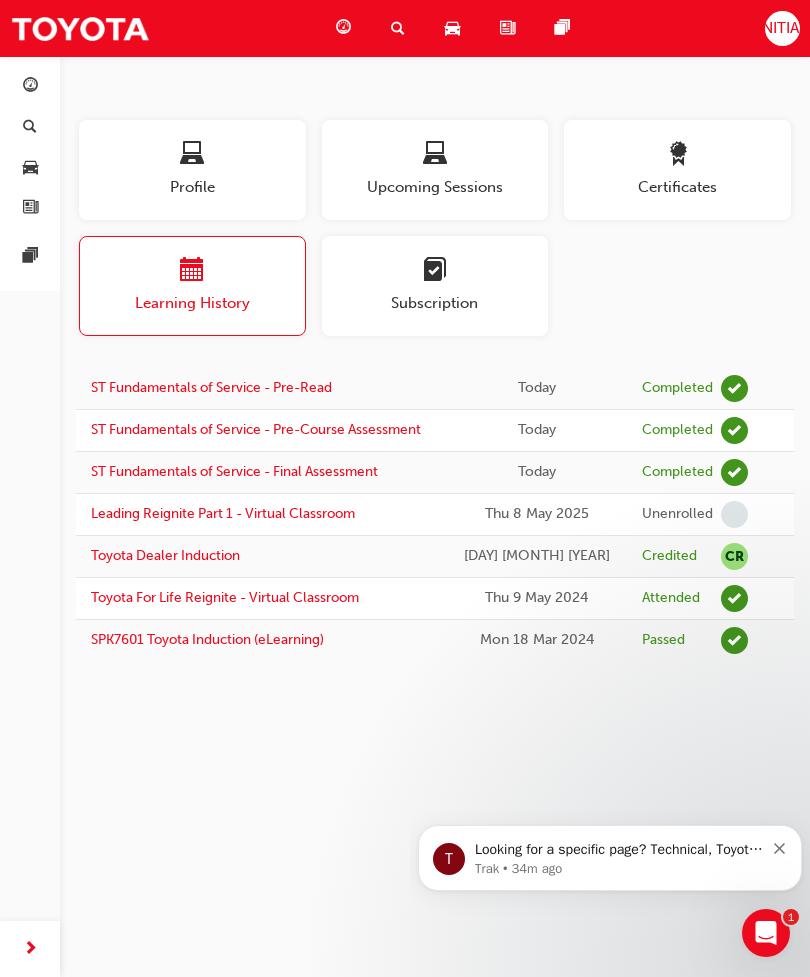 click on "Search Learning" at bounding box center [402, 28] 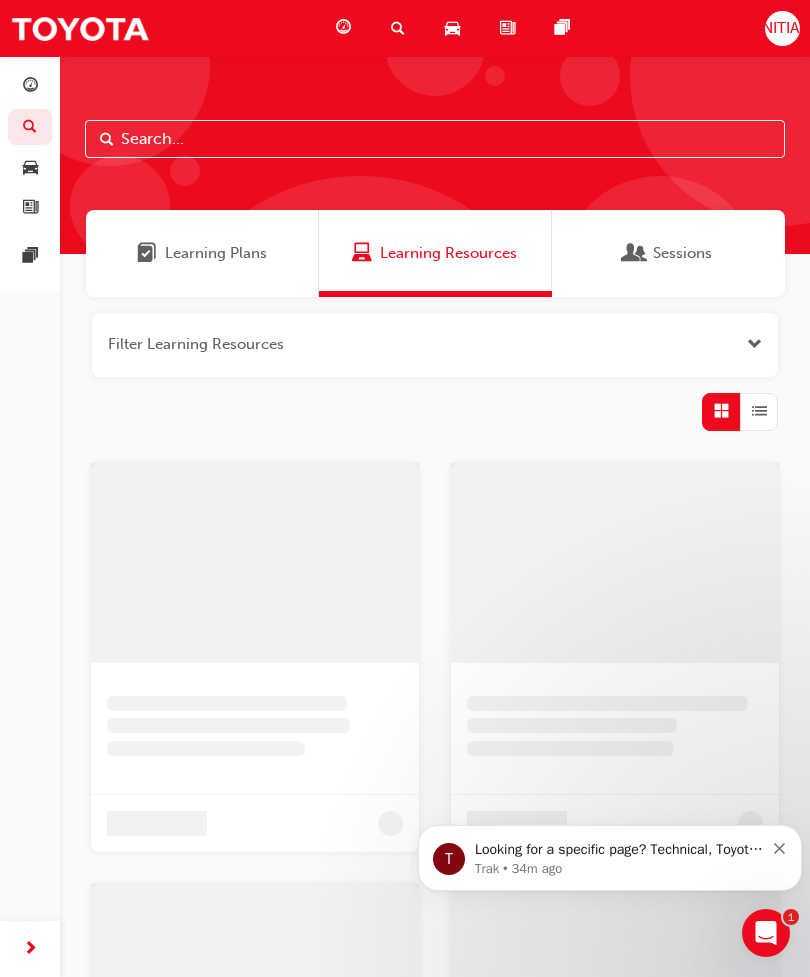 click at bounding box center [435, 155] 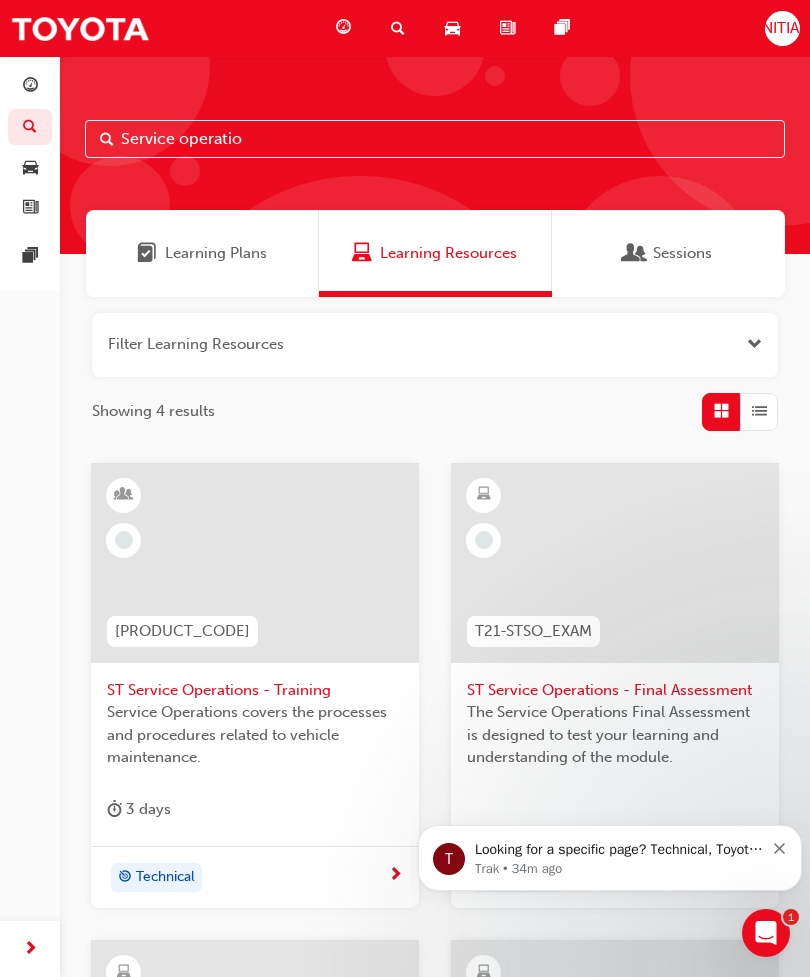 type on "Service operation" 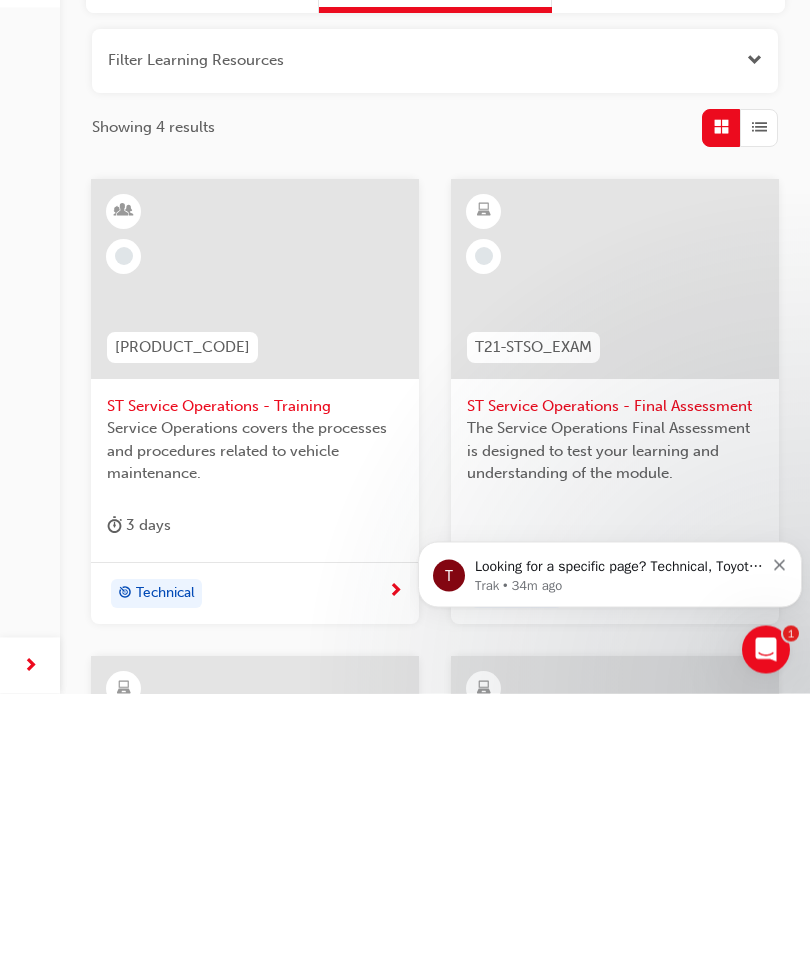 click on "Technical" at bounding box center (247, 878) 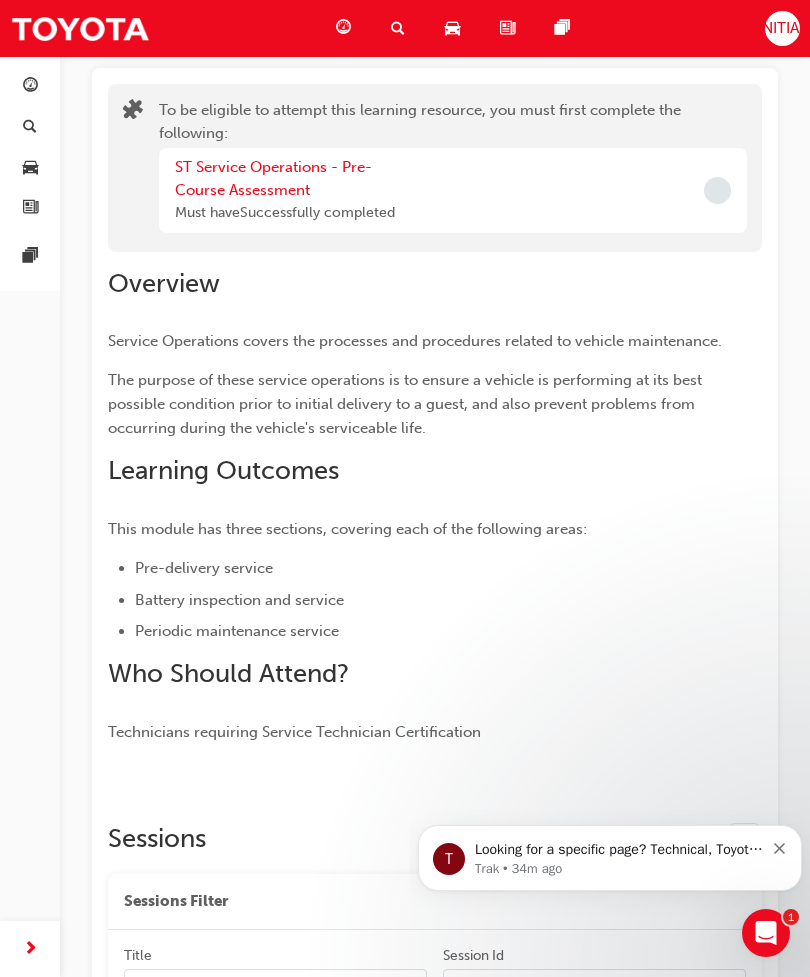 scroll, scrollTop: 0, scrollLeft: 0, axis: both 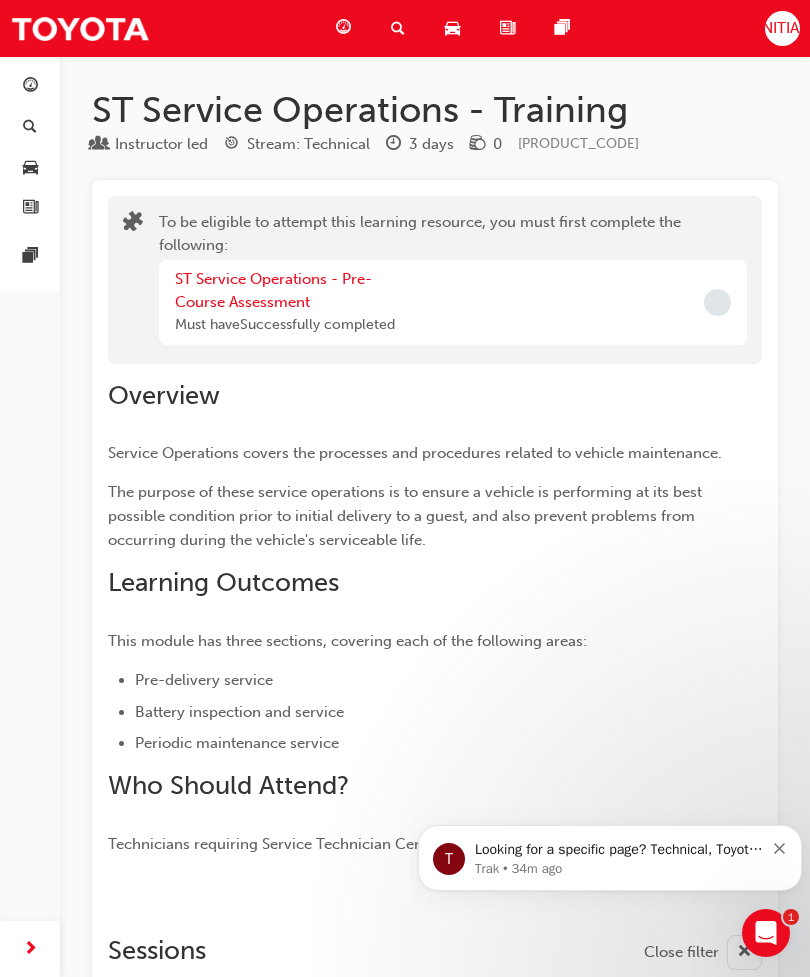 click on "ST Service Operations - Pre-Course Assessment" at bounding box center [273, 290] 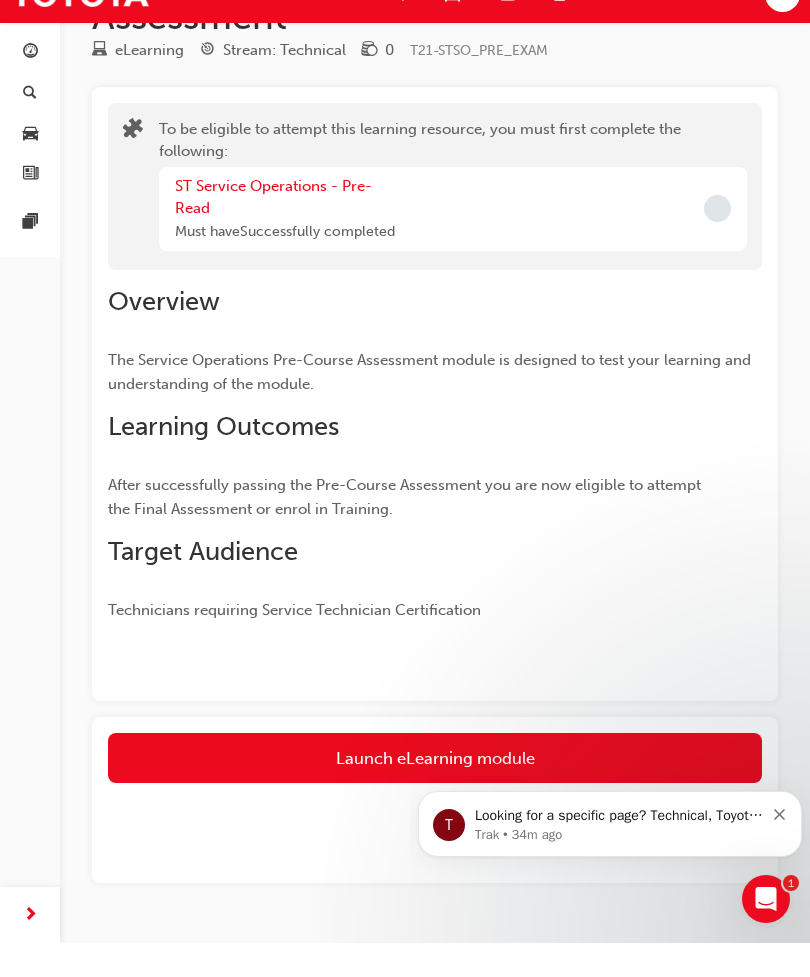scroll, scrollTop: 102, scrollLeft: 0, axis: vertical 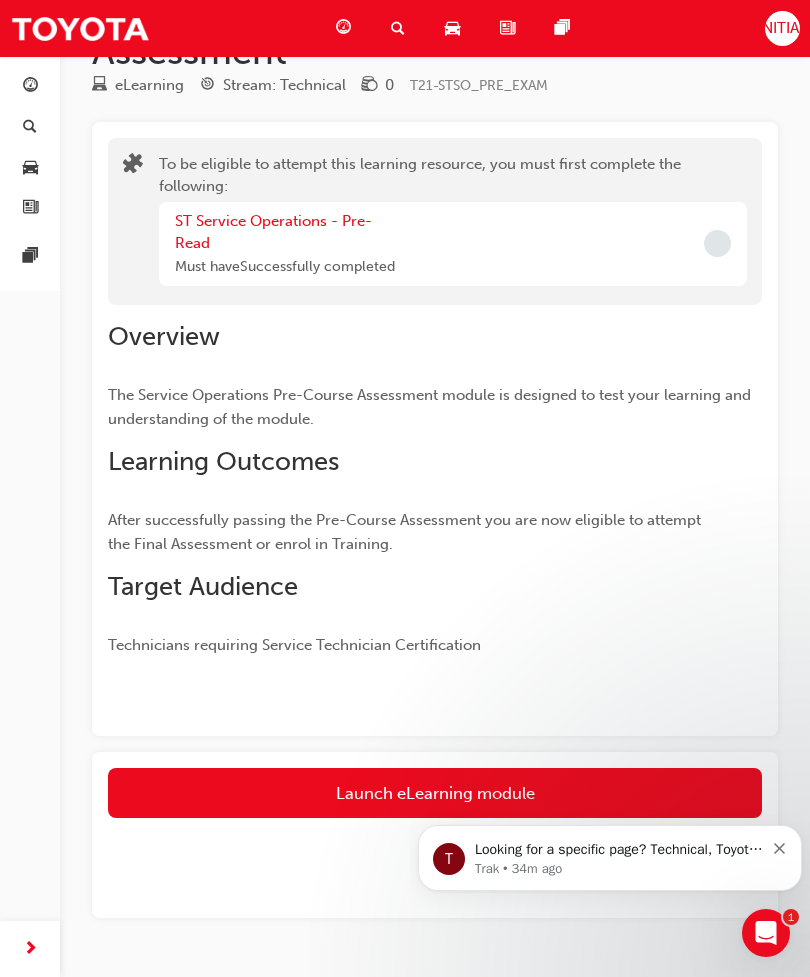 click on "Launch eLearning module" at bounding box center (435, 793) 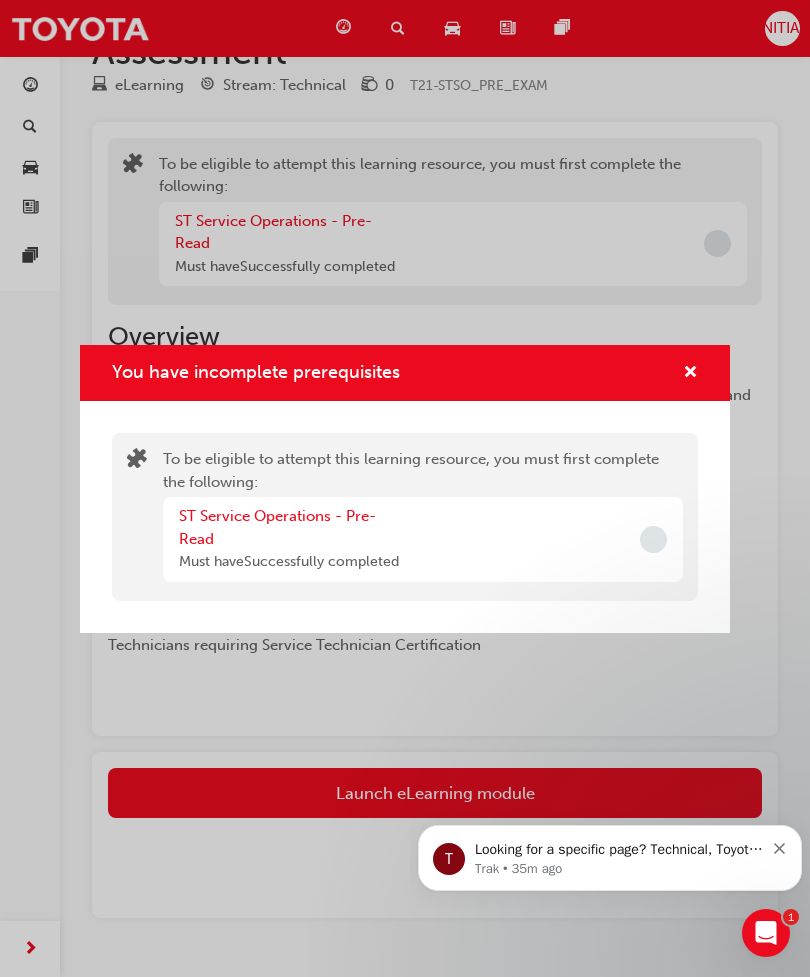 click on "ST Service Operations - Pre-Read Must have  Successfully completed" at bounding box center (423, 539) 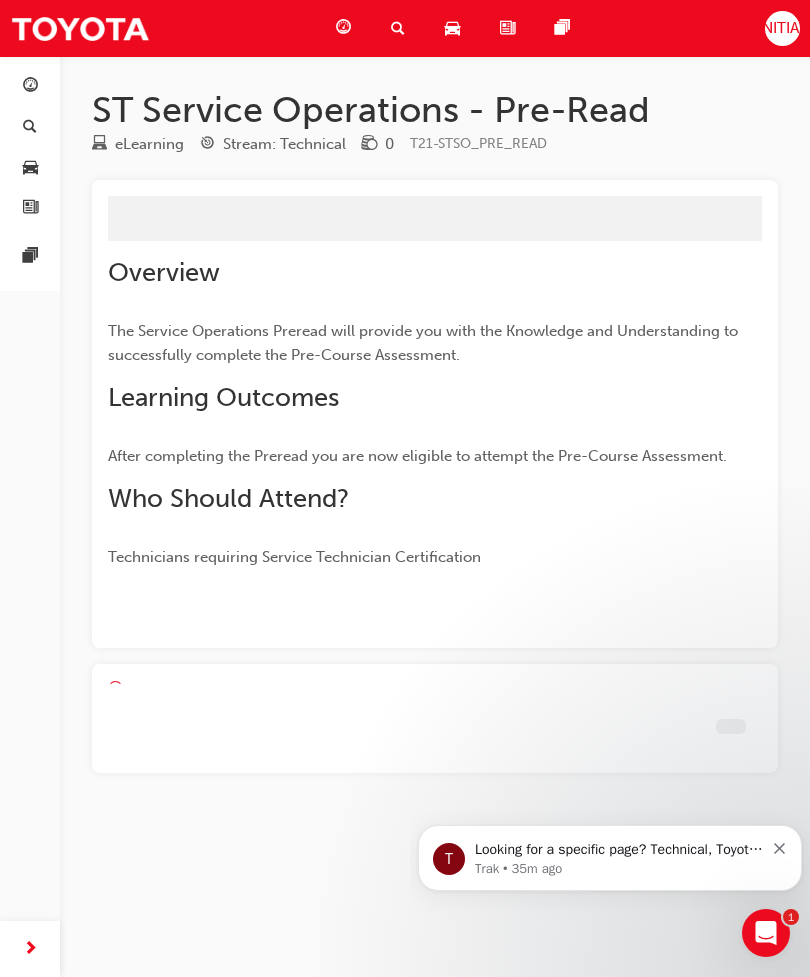 scroll, scrollTop: 0, scrollLeft: 0, axis: both 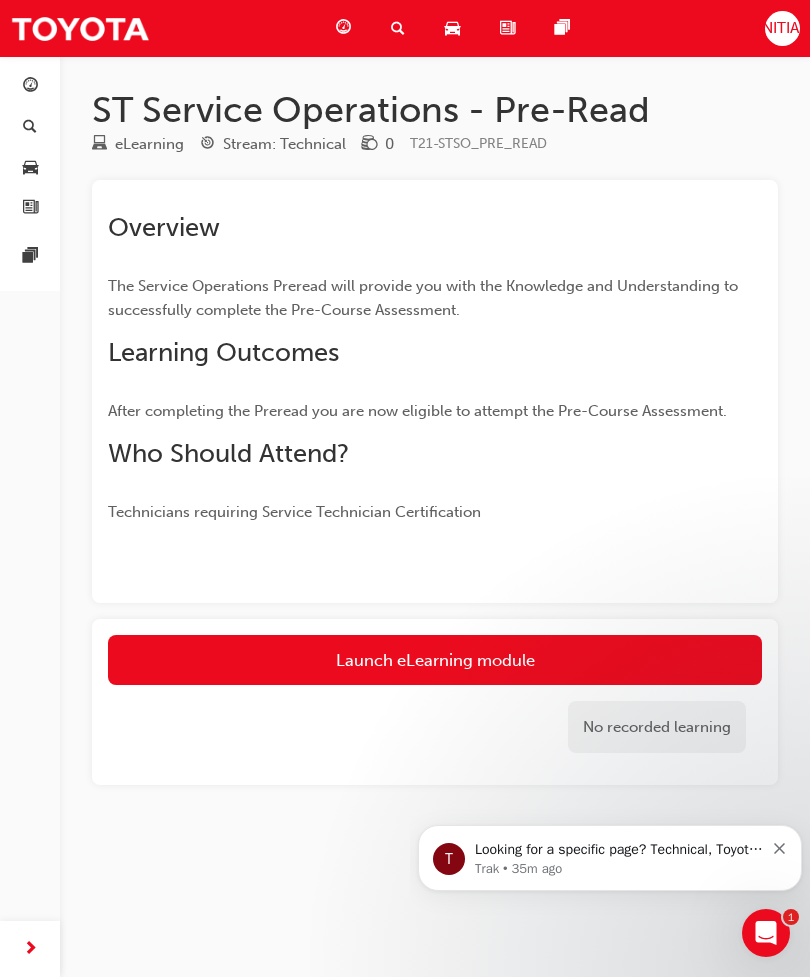 click on "Launch eLearning module" at bounding box center [435, 660] 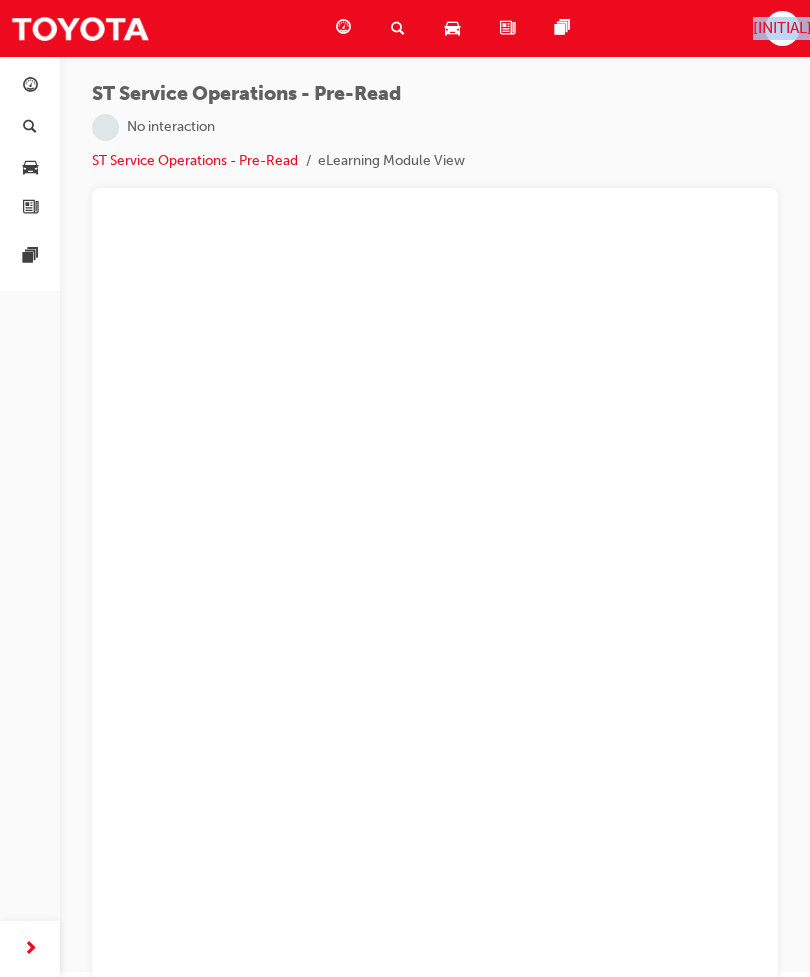 scroll, scrollTop: 4, scrollLeft: 0, axis: vertical 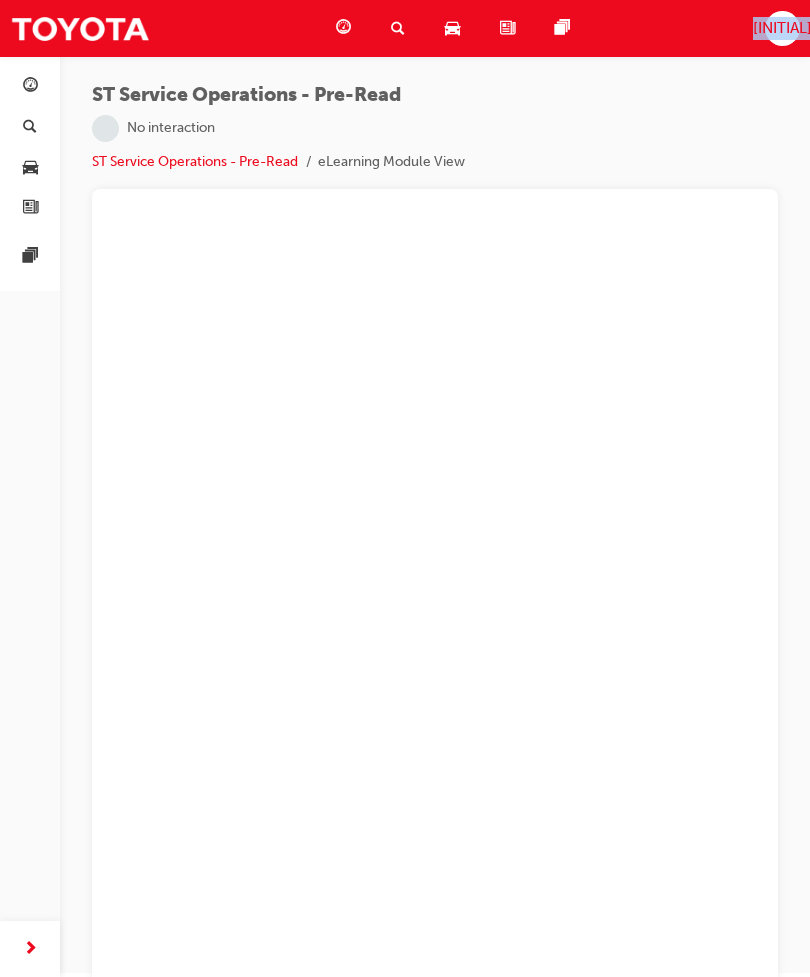 click at bounding box center (30, 949) 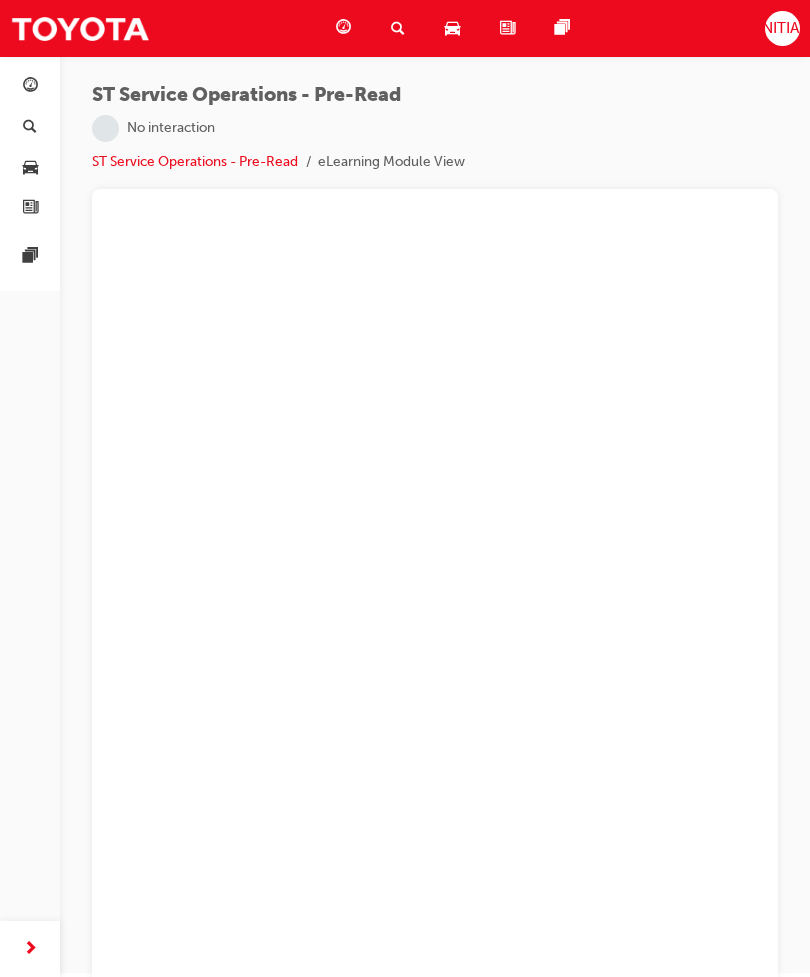 scroll, scrollTop: 0, scrollLeft: 0, axis: both 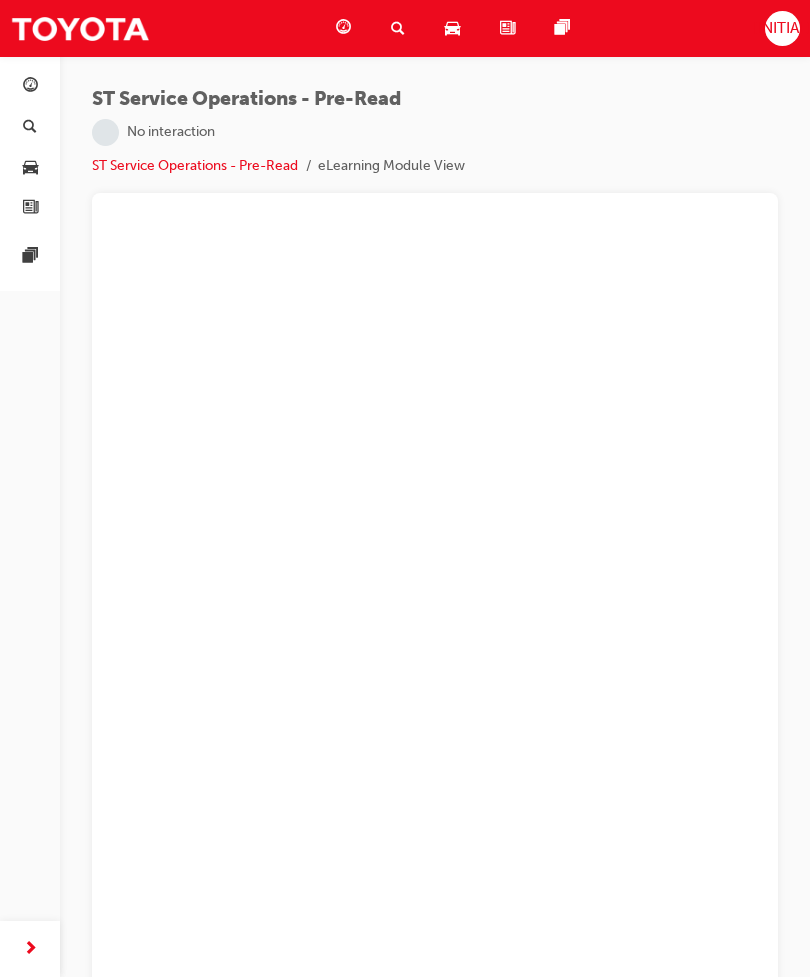 click on "Dashboard Search Learning Product Hub News Pages Pages" at bounding box center [30, 463] 